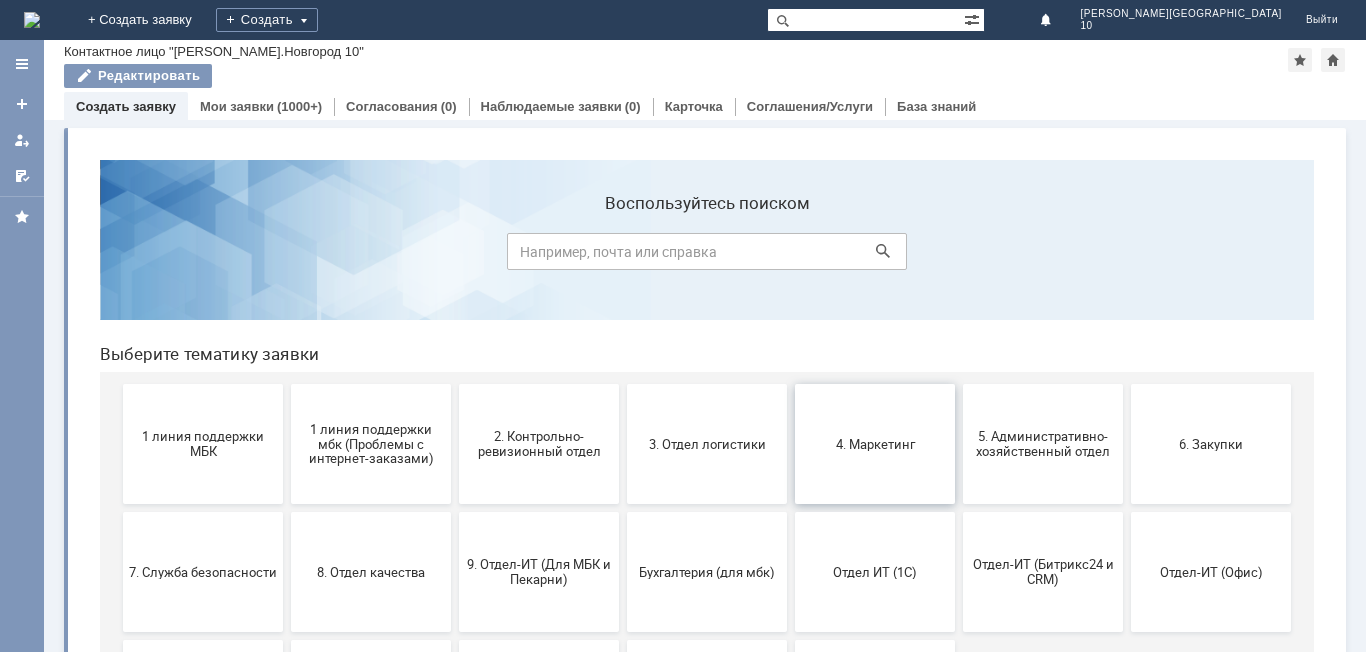 scroll, scrollTop: 0, scrollLeft: 0, axis: both 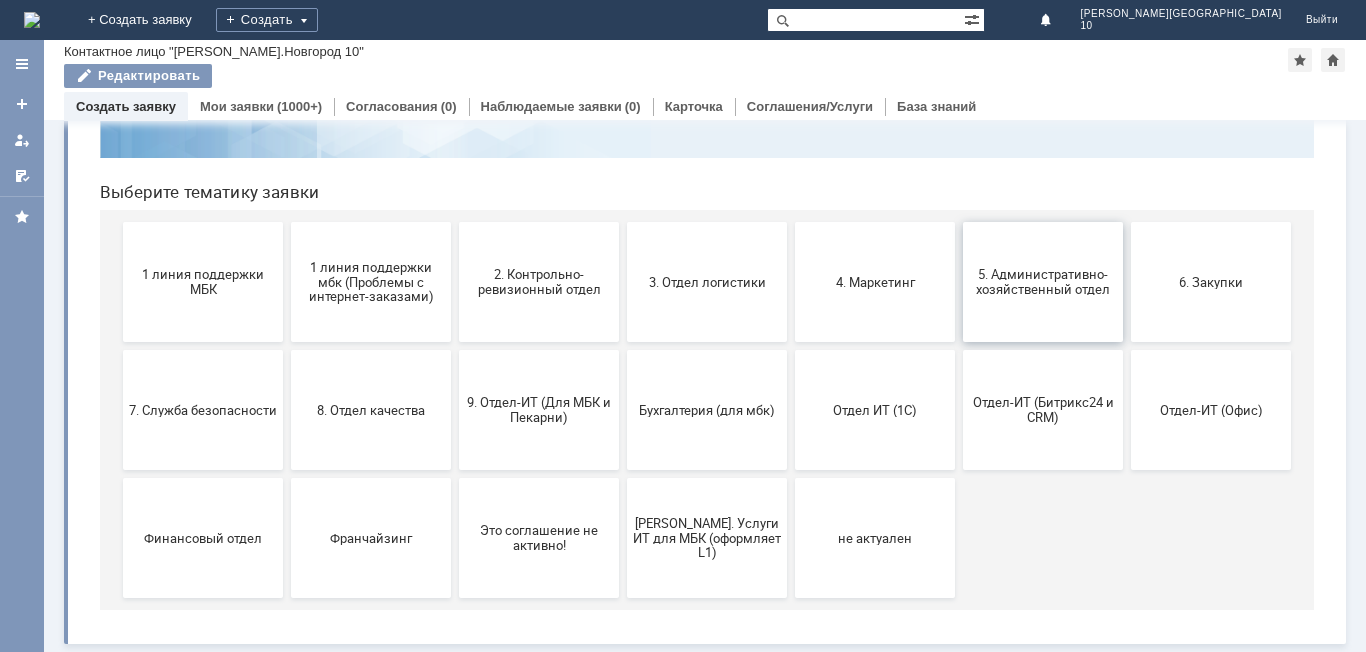 click on "5. Административно-хозяйственный отдел" at bounding box center [1043, 282] 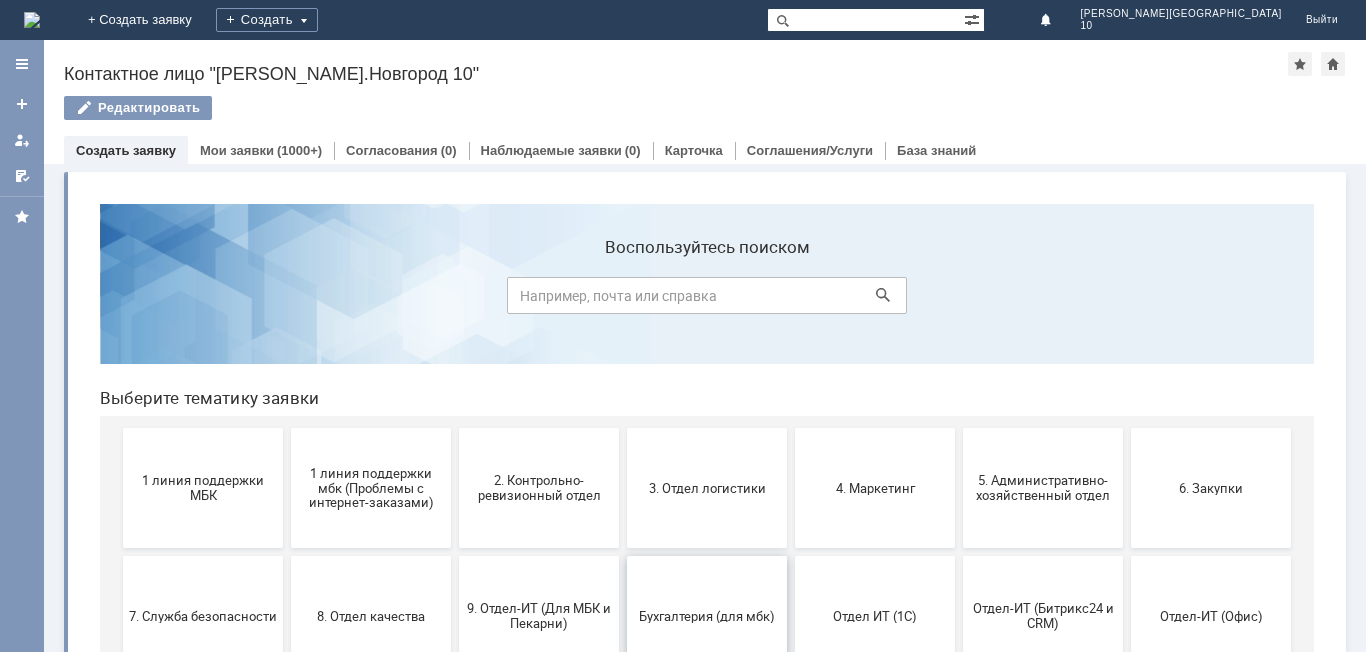 scroll, scrollTop: 100, scrollLeft: 0, axis: vertical 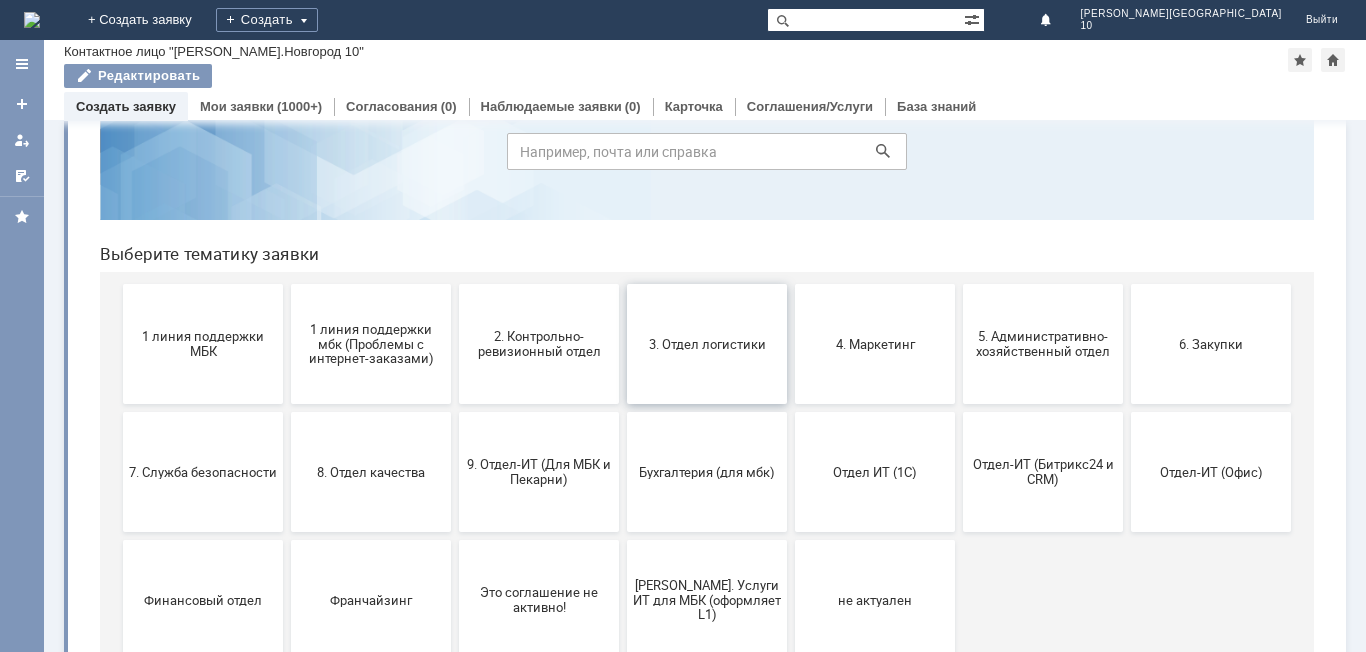 click on "3. Отдел логистики" at bounding box center (707, 343) 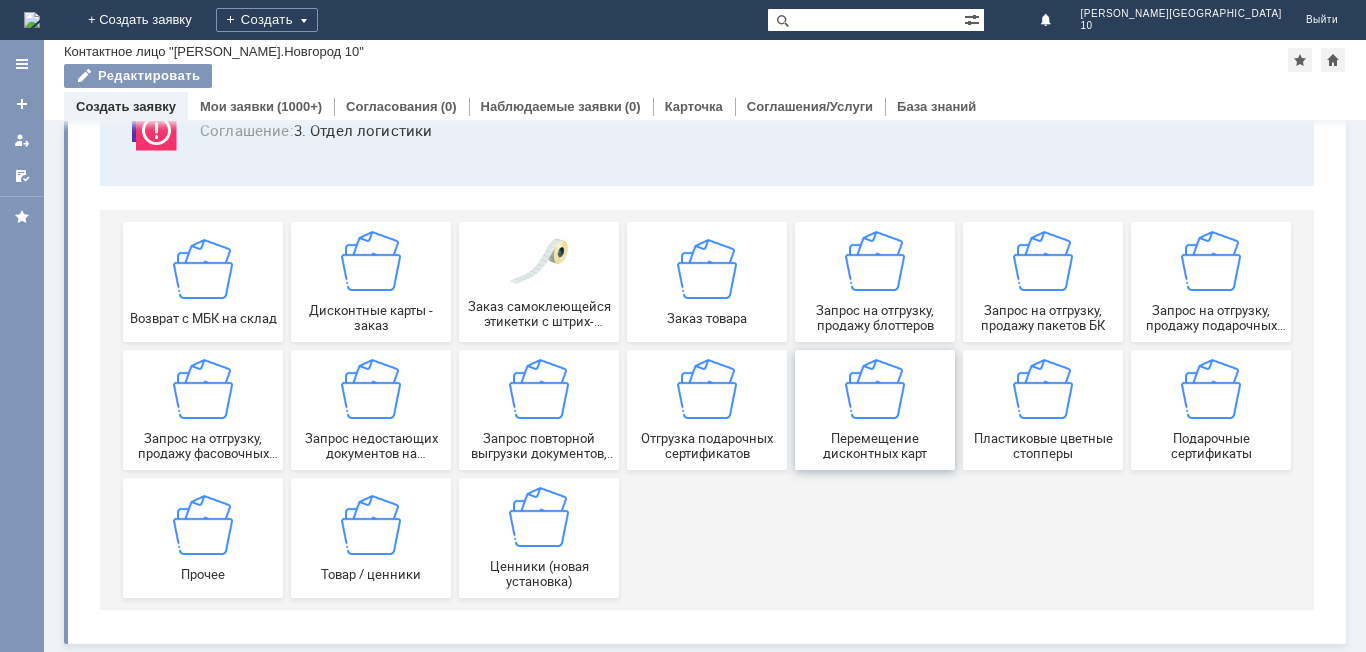 scroll, scrollTop: 166, scrollLeft: 0, axis: vertical 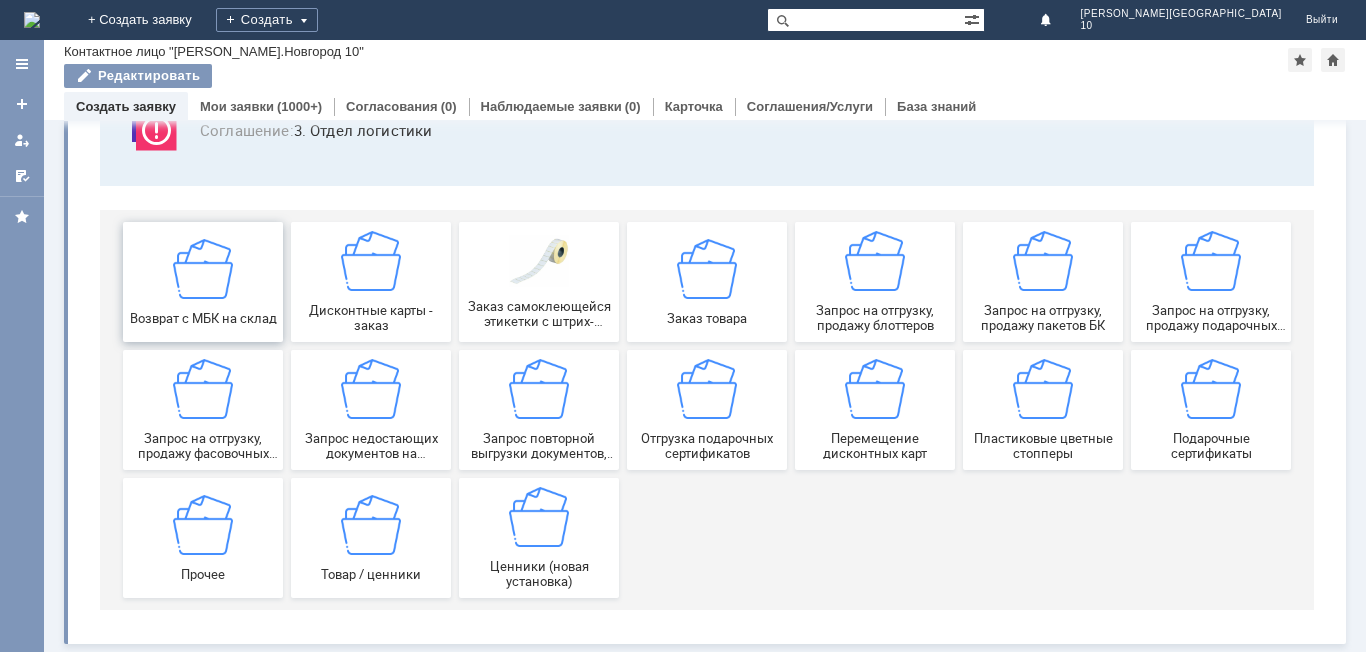 click at bounding box center [203, 268] 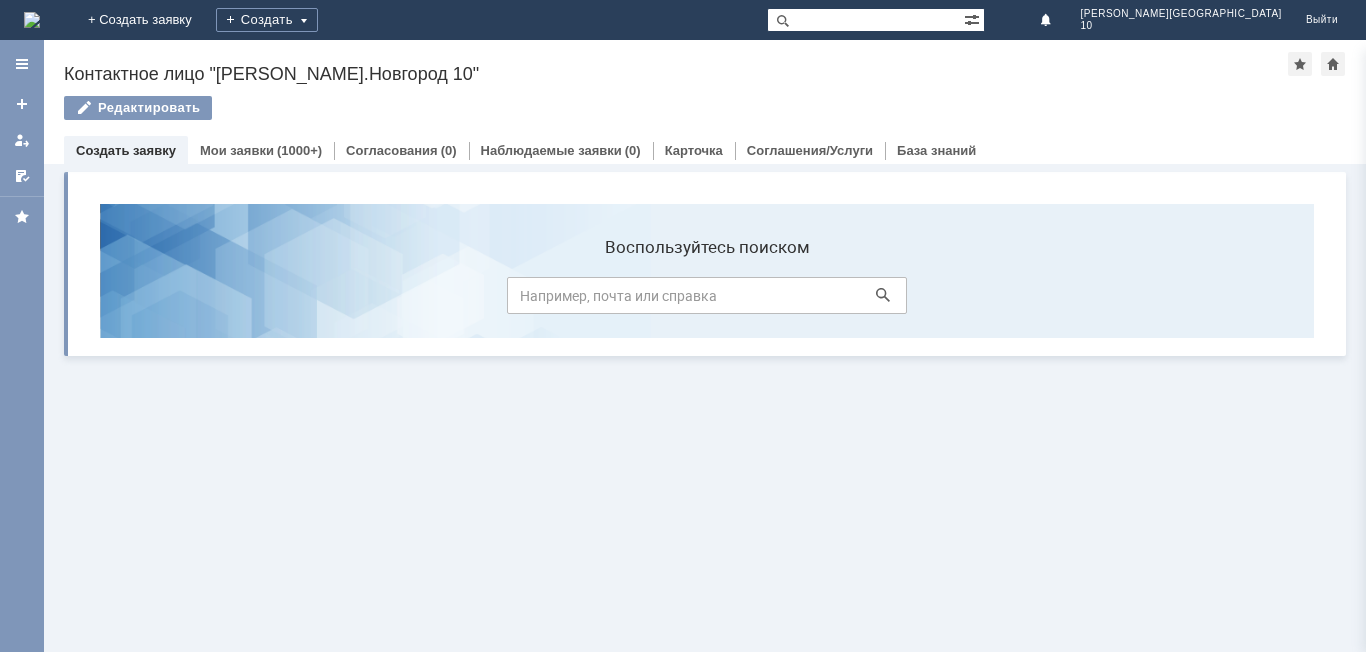scroll, scrollTop: 0, scrollLeft: 0, axis: both 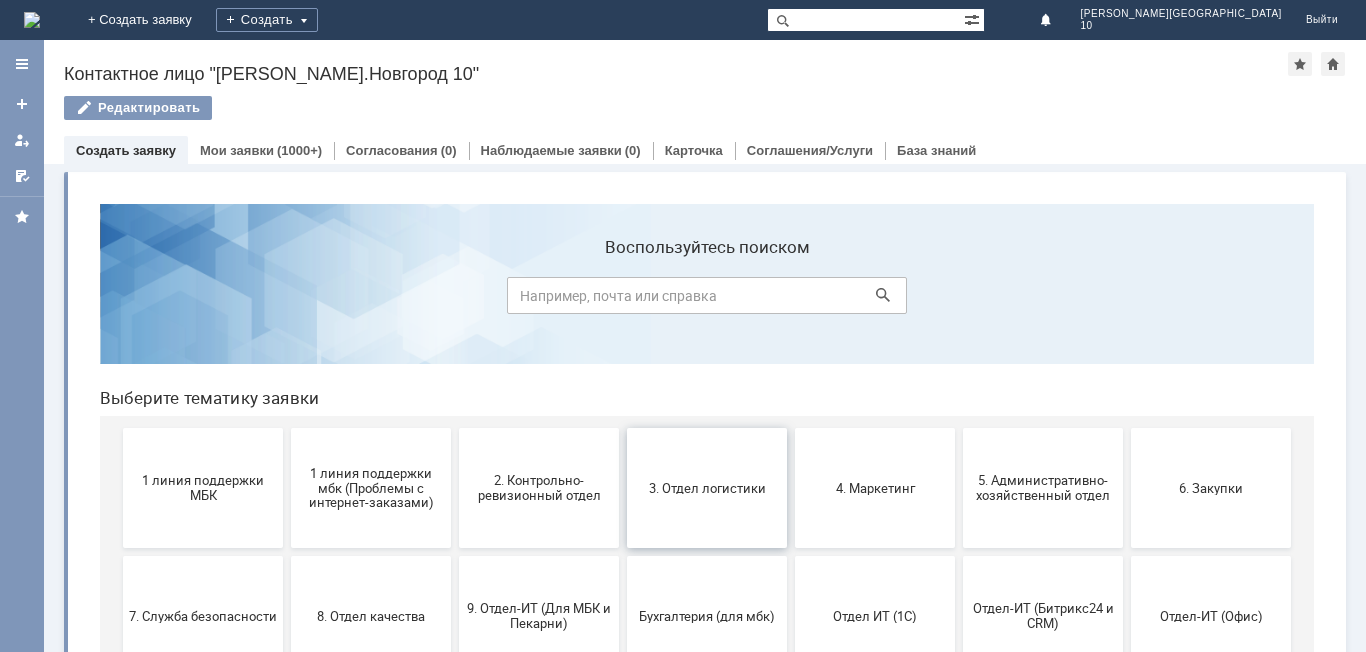 click on "3. Отдел логистики" at bounding box center [707, 488] 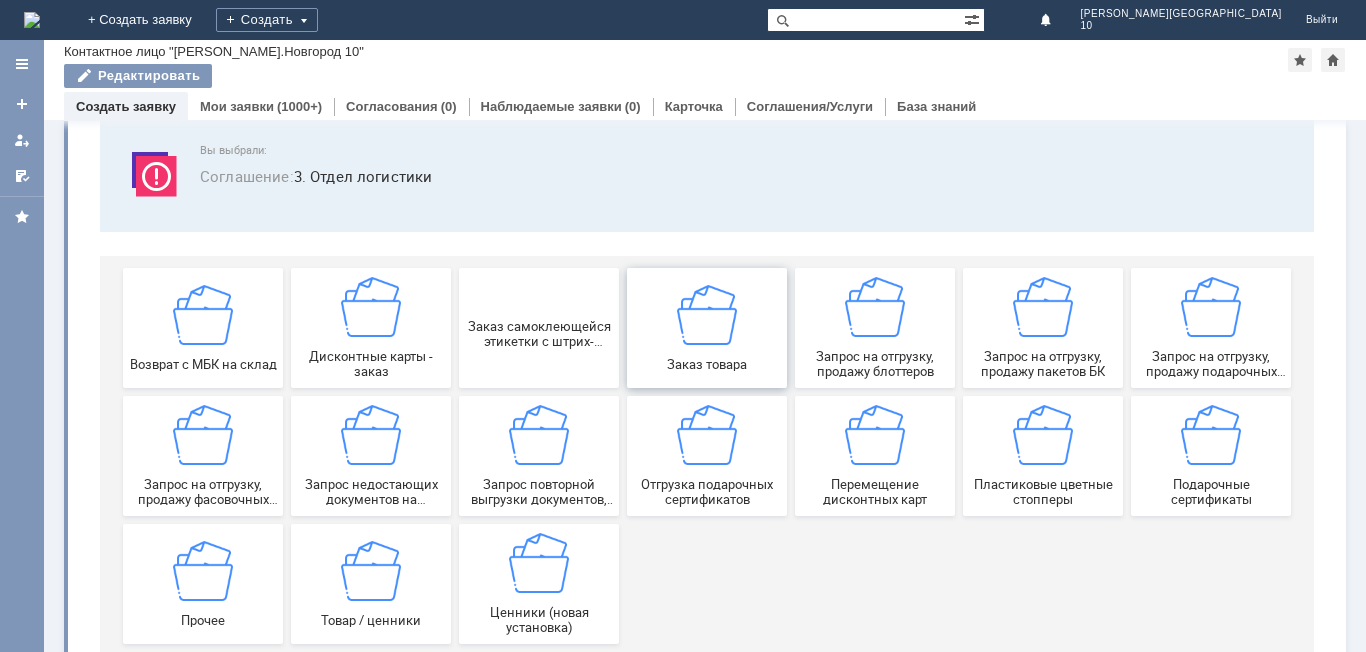 scroll, scrollTop: 166, scrollLeft: 0, axis: vertical 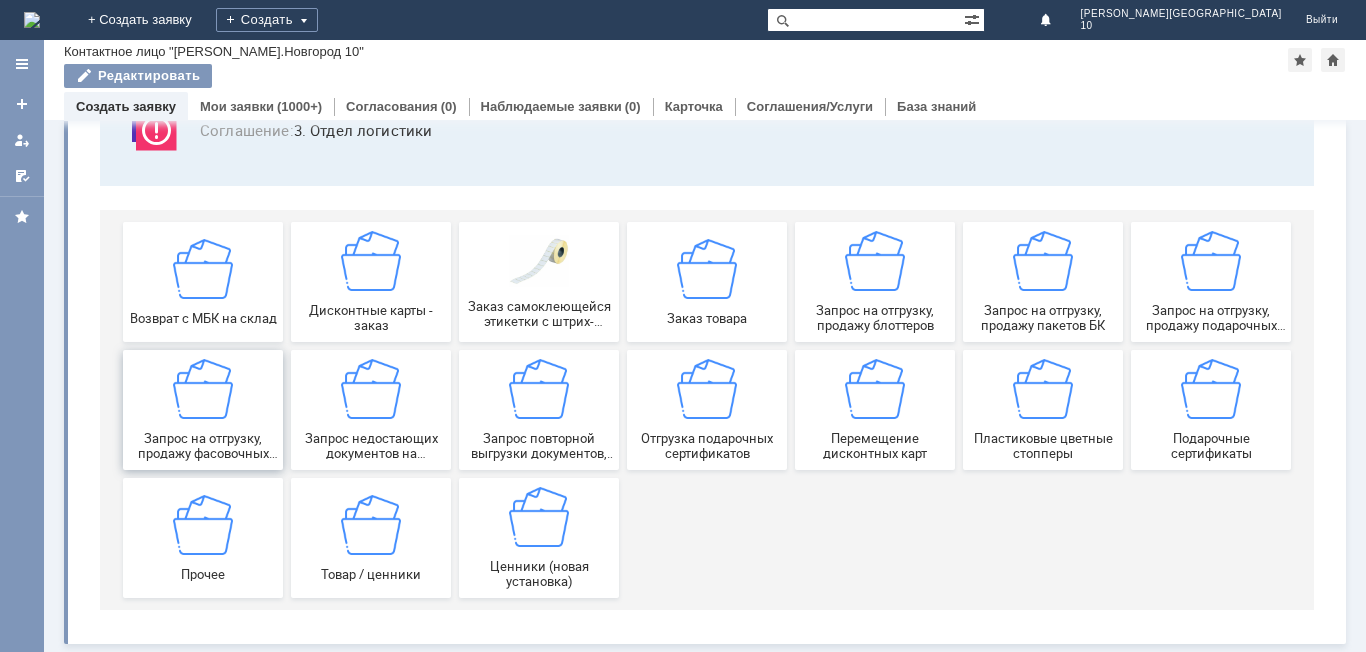 click on "Запрос на отгрузку, продажу фасовочных пакетов" at bounding box center [203, 446] 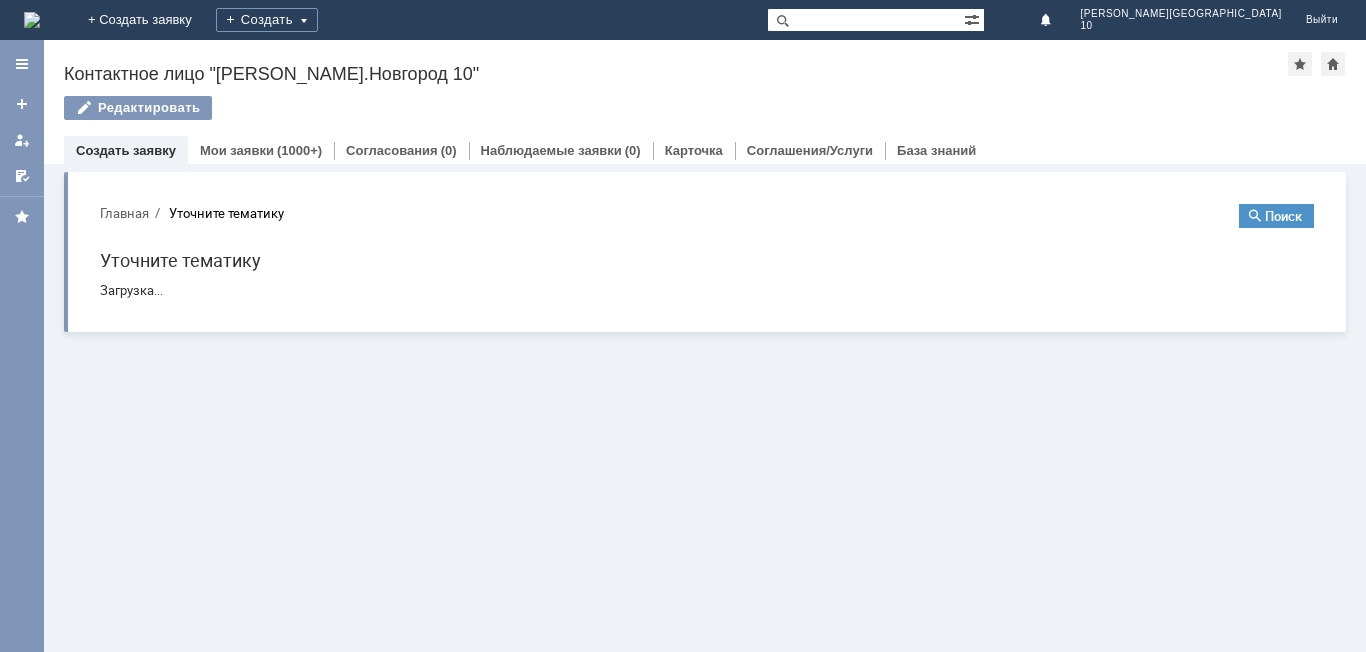 scroll, scrollTop: 0, scrollLeft: 0, axis: both 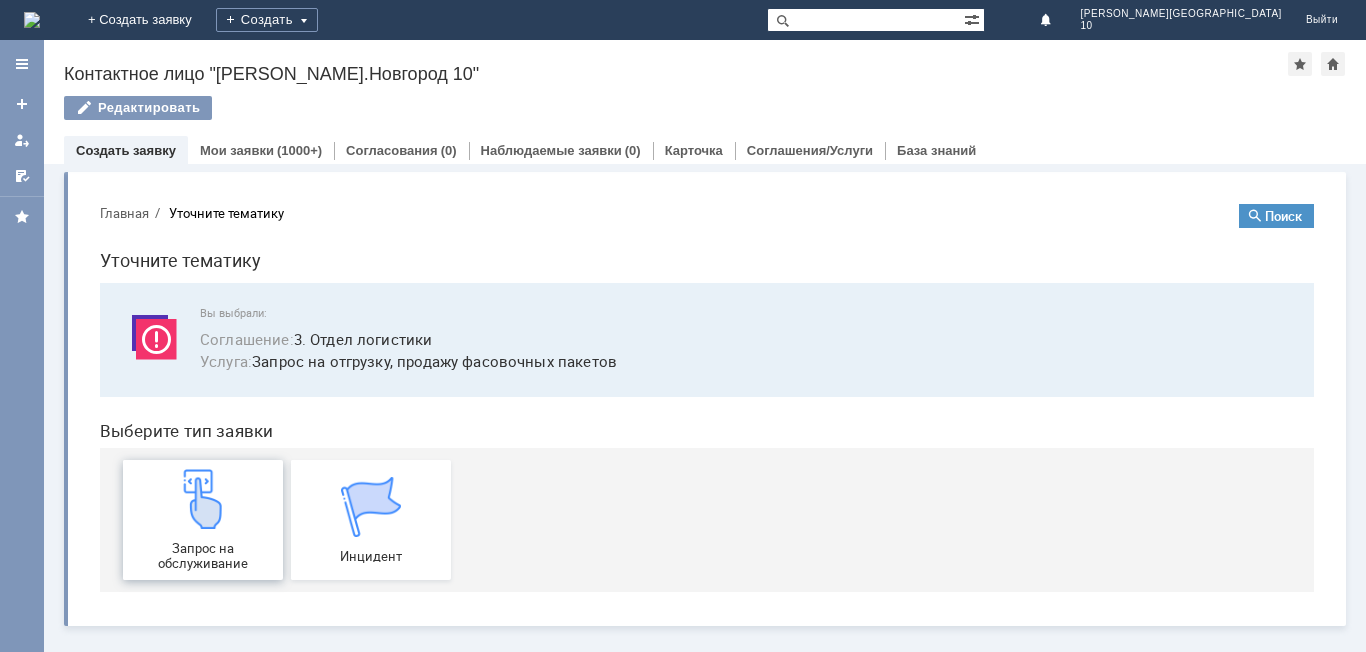 click on "Запрос на обслуживание" at bounding box center [203, 556] 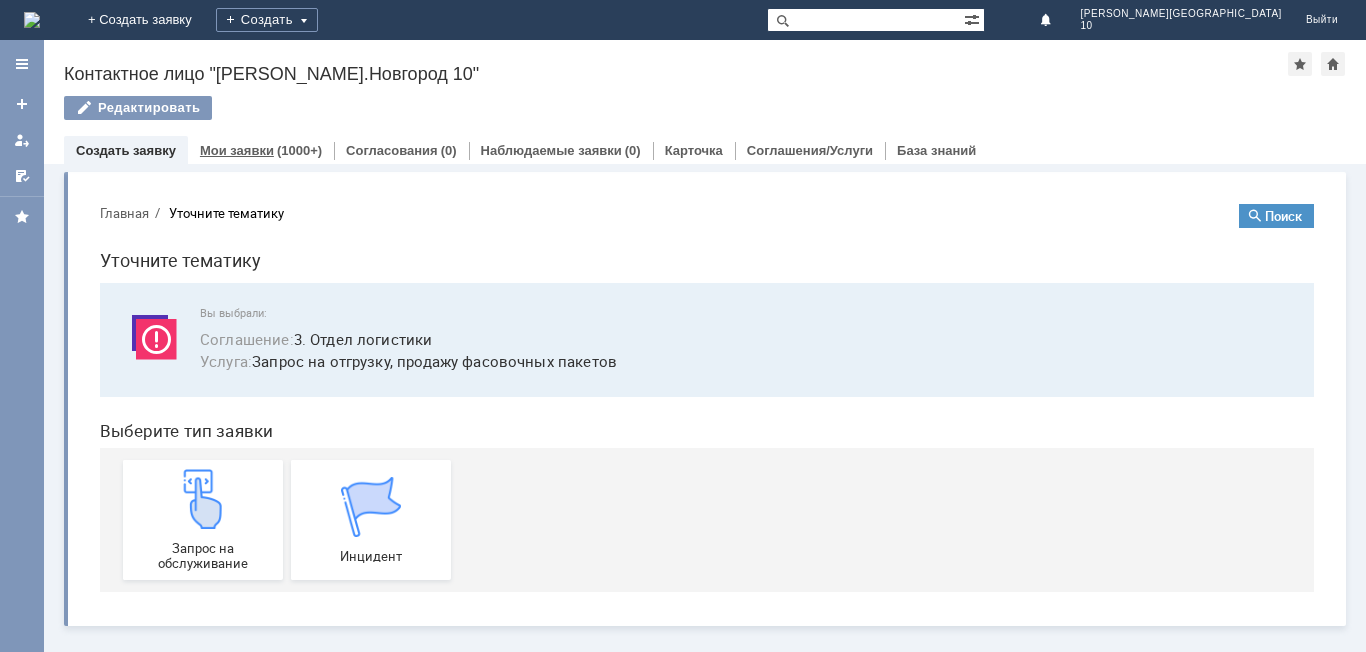 click on "Мои заявки" at bounding box center [237, 150] 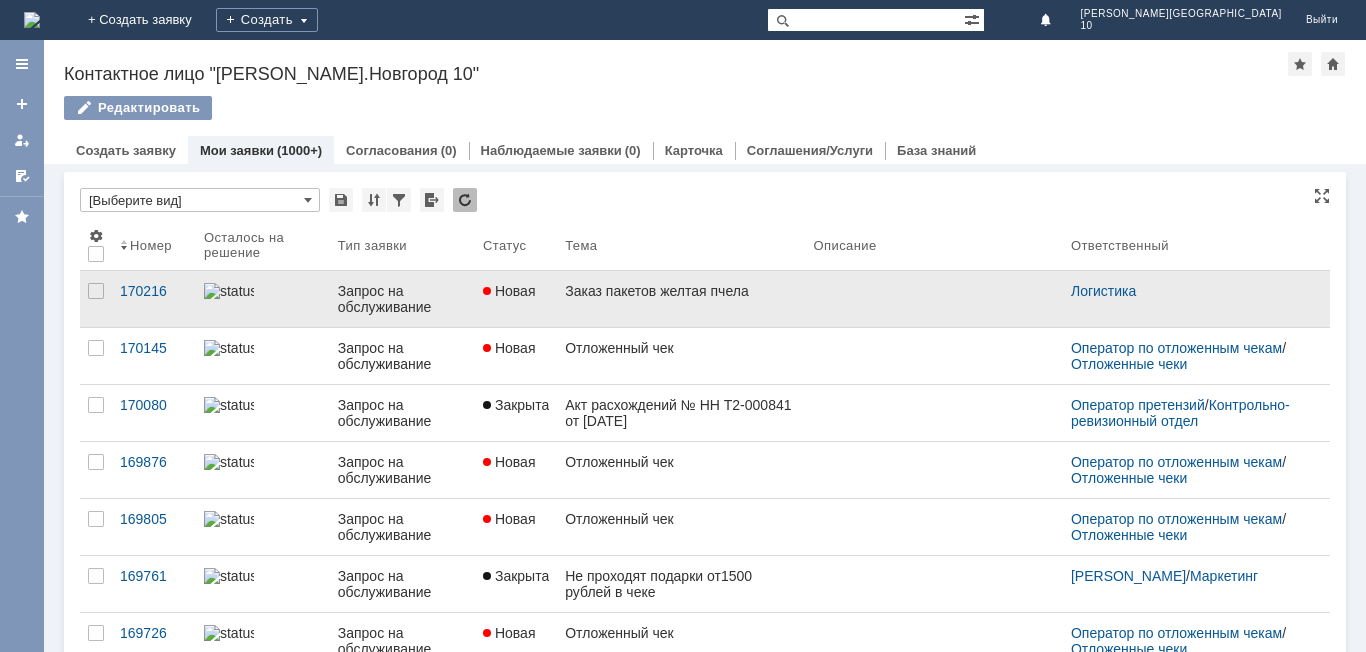 scroll, scrollTop: 0, scrollLeft: 0, axis: both 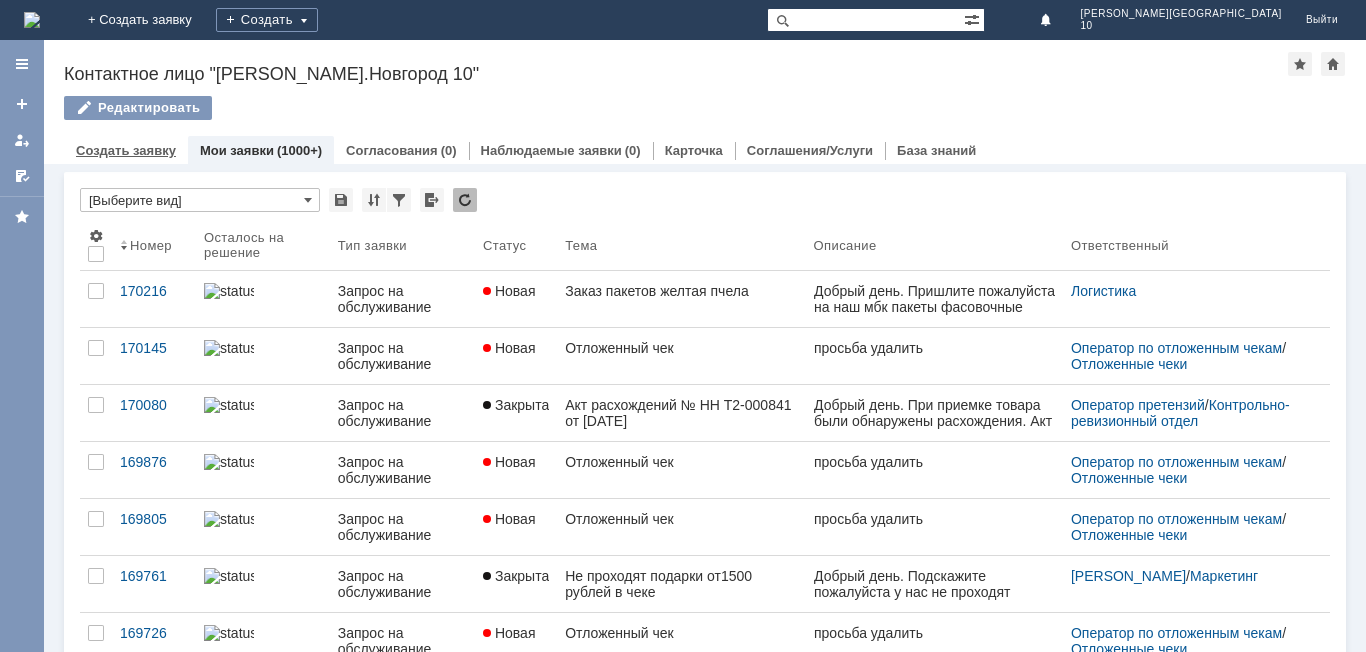 click on "Создать заявку" at bounding box center [126, 150] 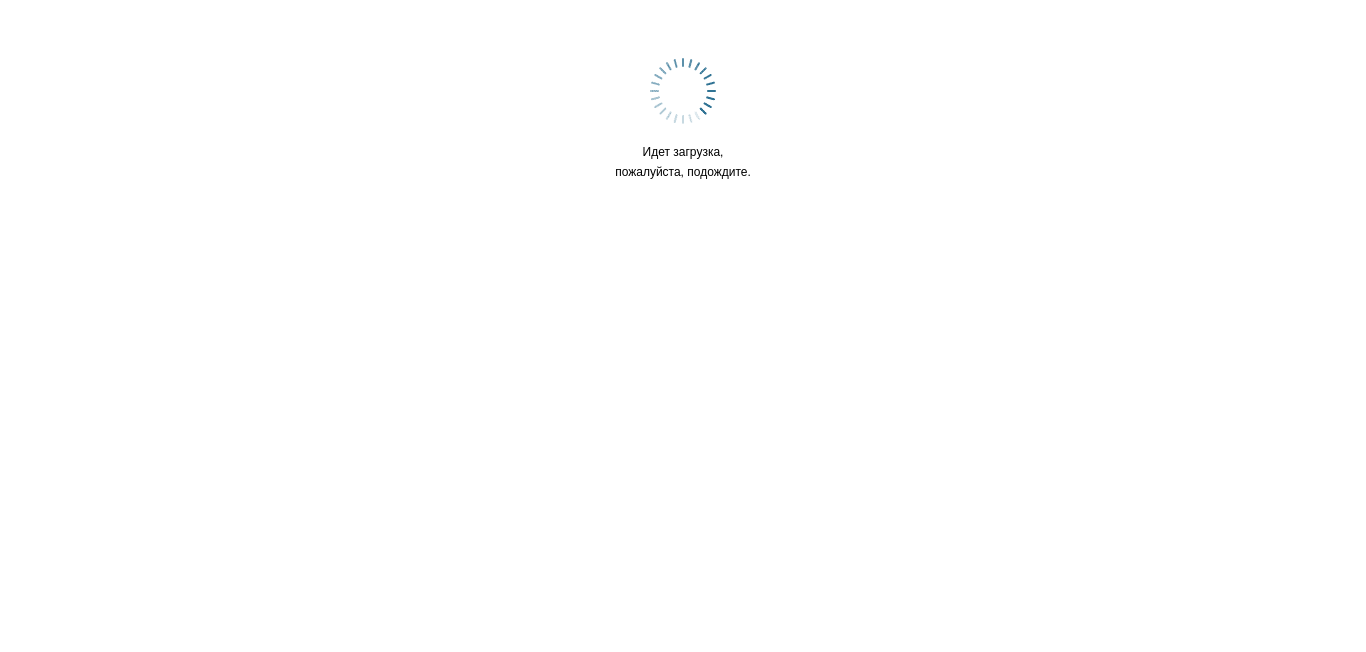 scroll, scrollTop: 0, scrollLeft: 0, axis: both 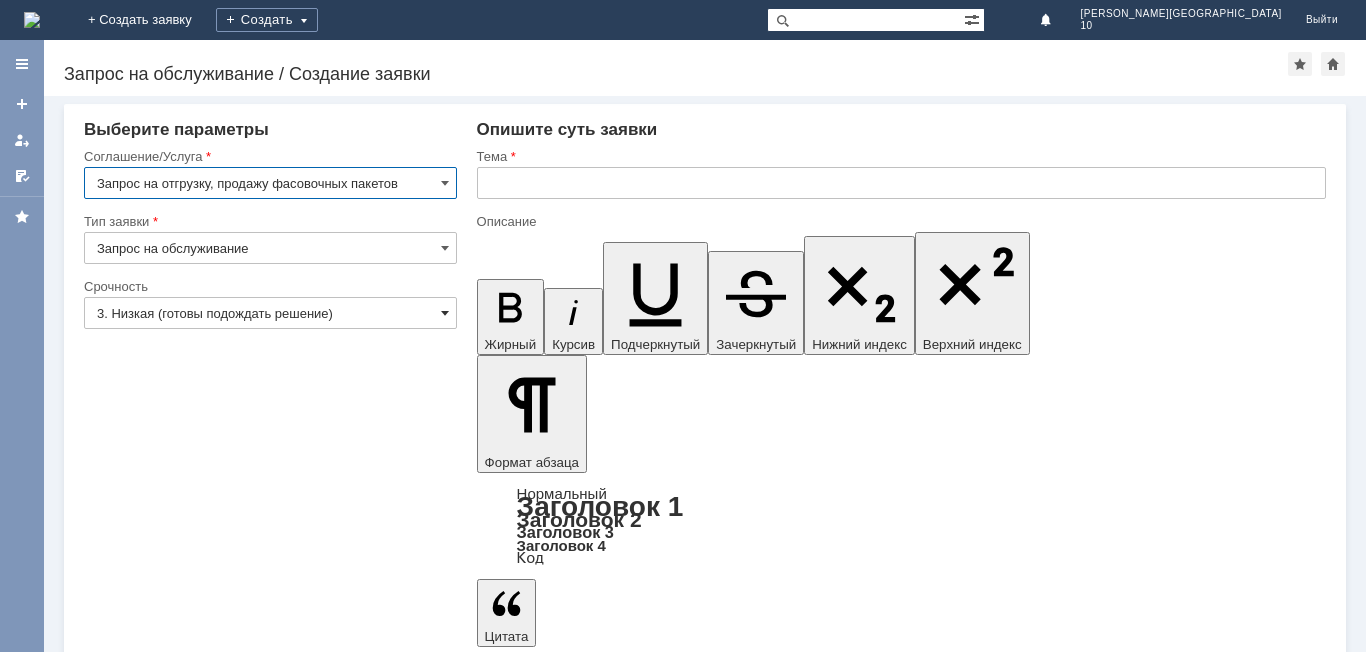 click at bounding box center (445, 313) 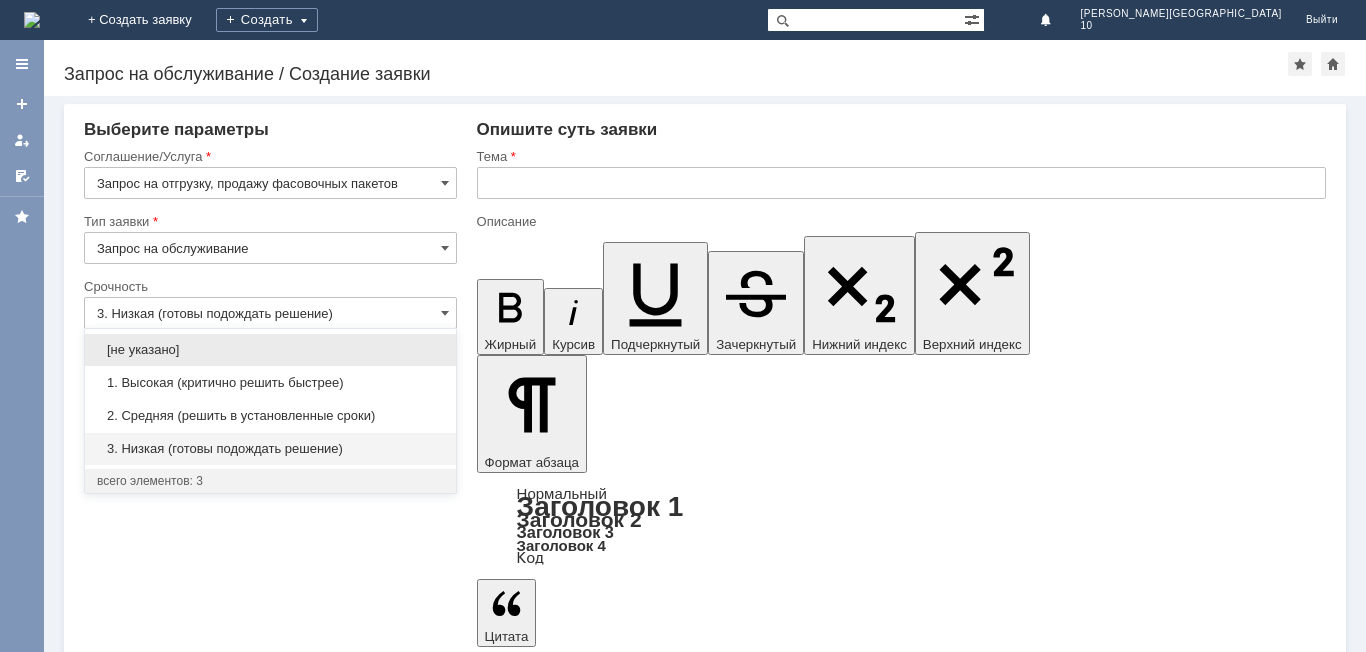 drag, startPoint x: 136, startPoint y: 422, endPoint x: 171, endPoint y: 405, distance: 38.910152 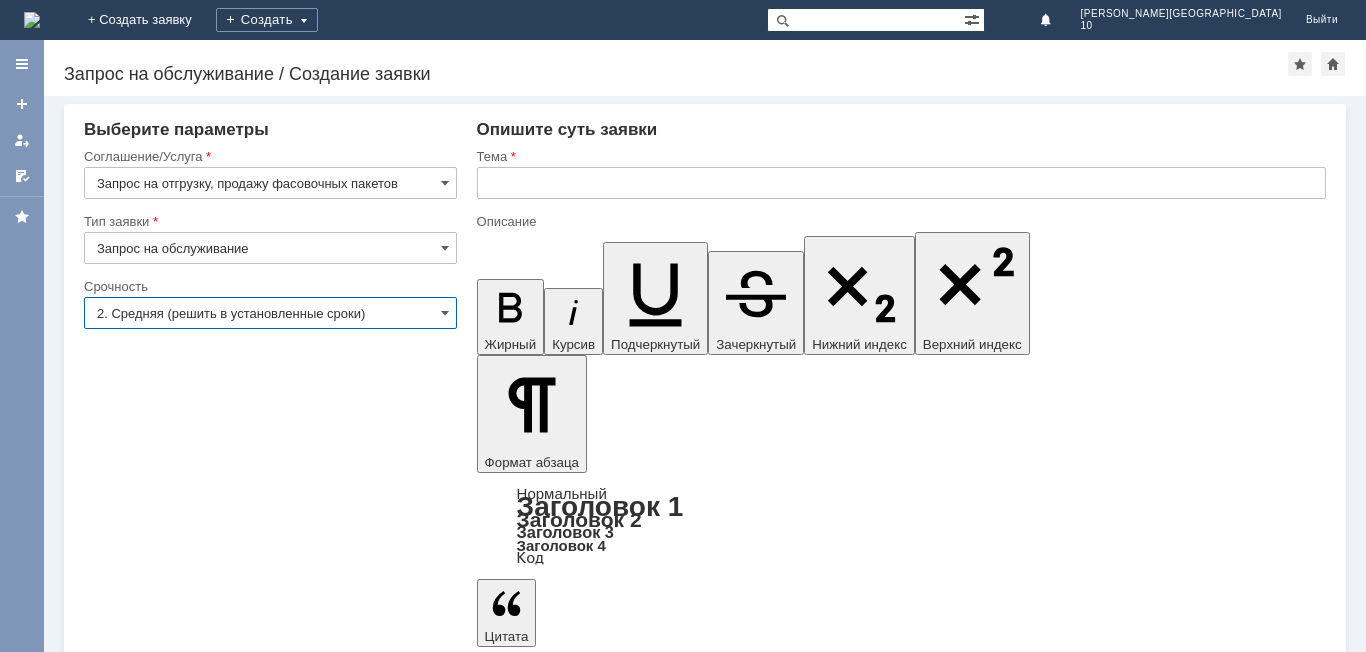 type on "2. Средняя (решить в установленные сроки)" 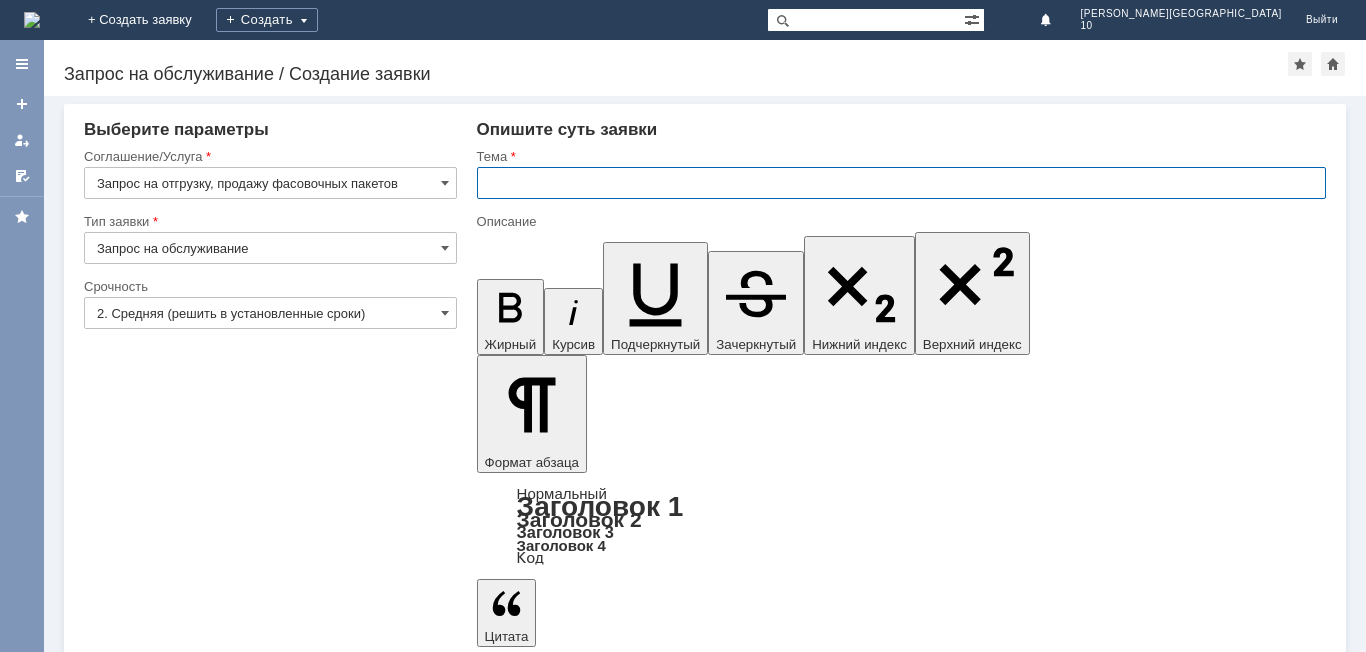 click at bounding box center (901, 183) 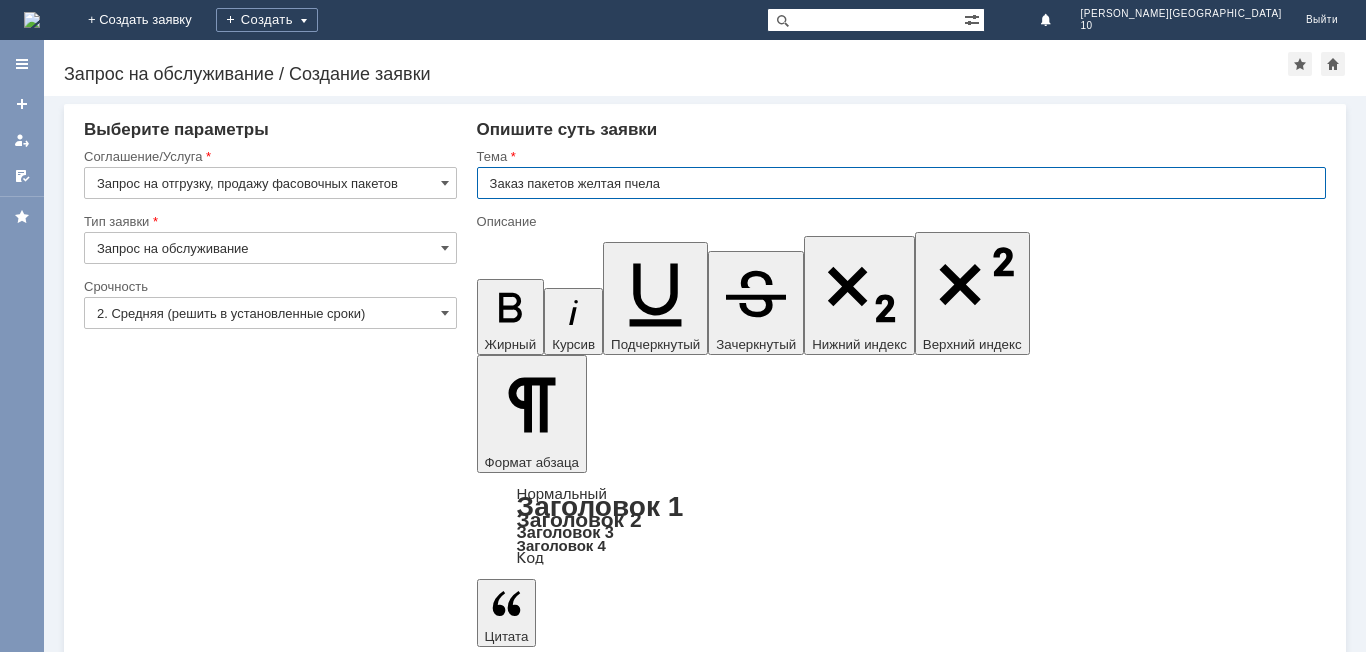 type on "Заказ пакетов желтая пчела" 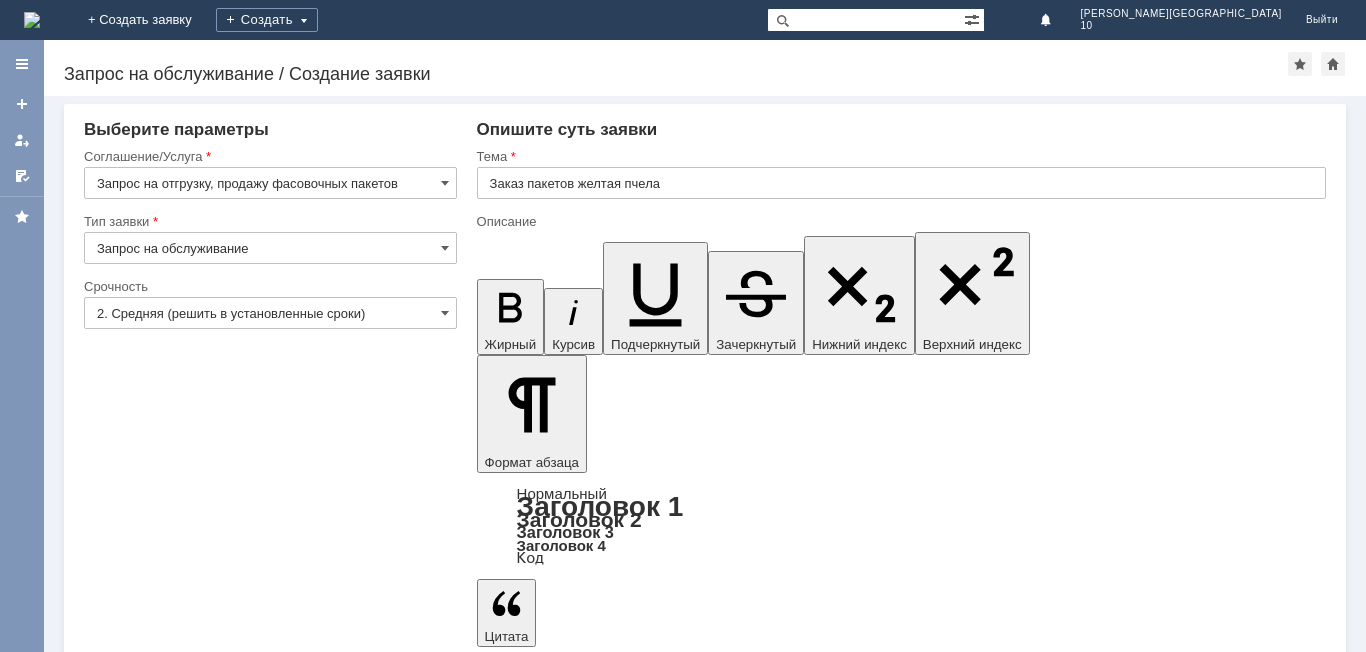 click at bounding box center [639, 5524] 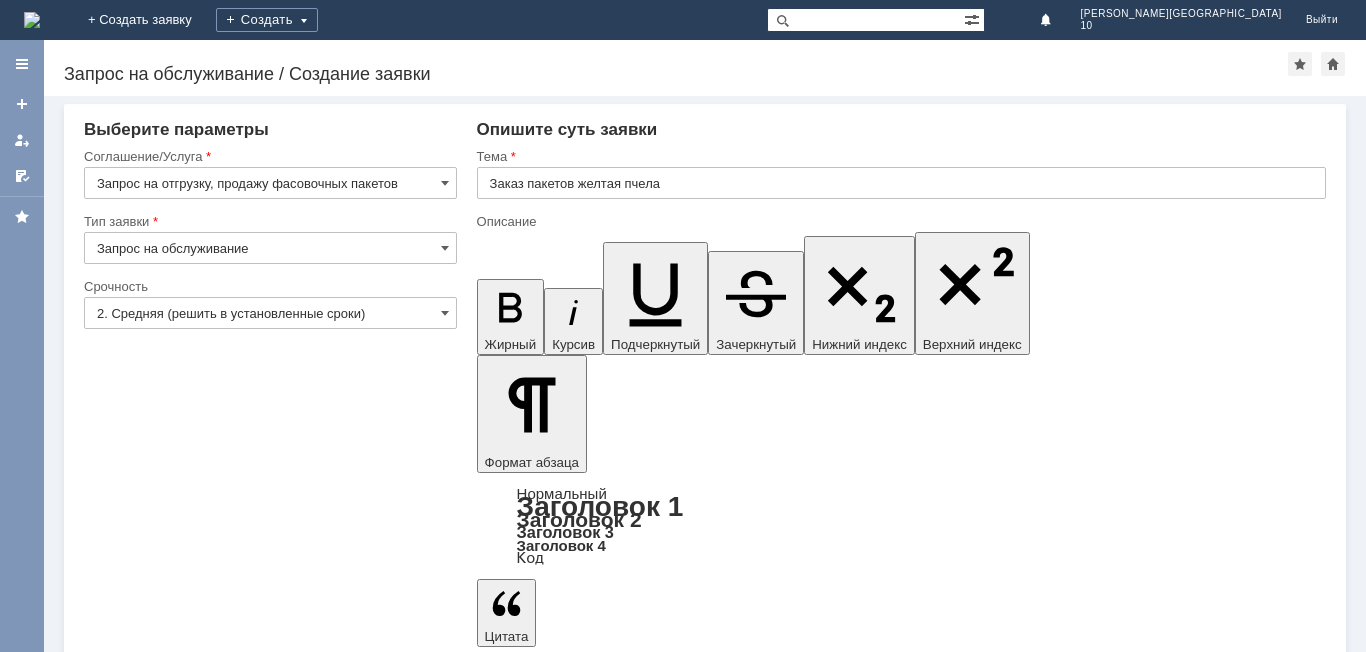 type 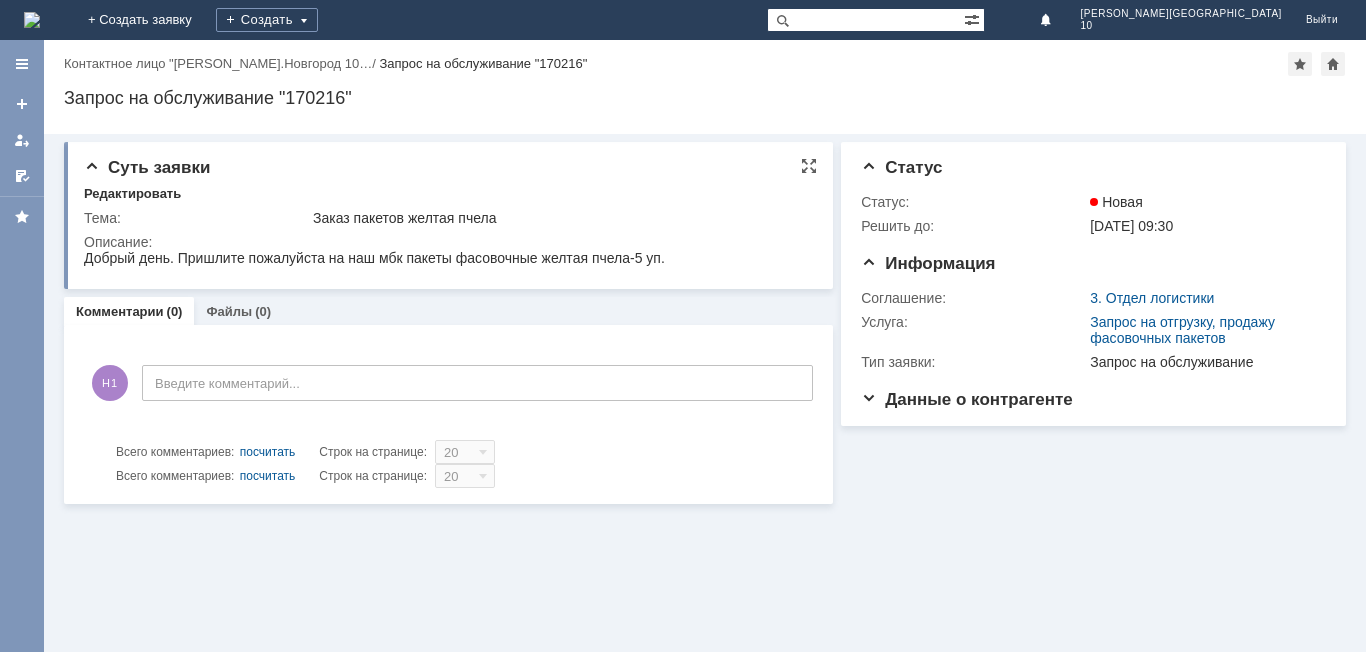 scroll, scrollTop: 0, scrollLeft: 0, axis: both 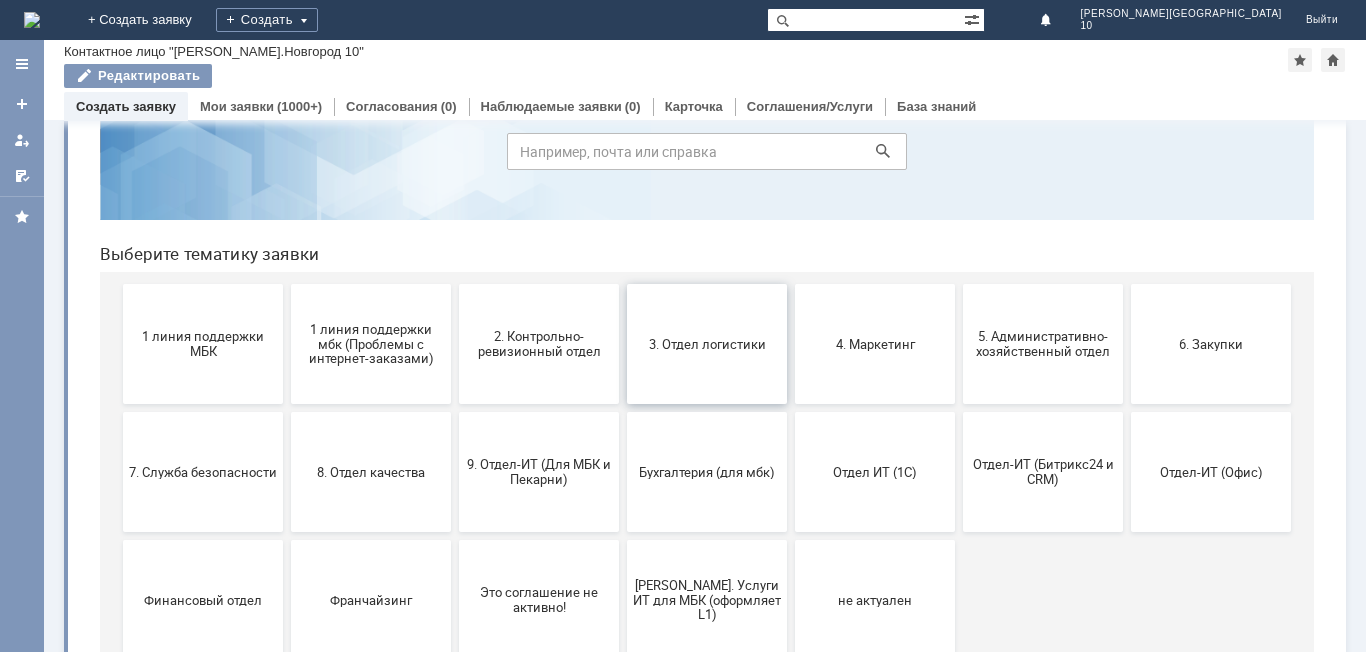 click on "3. Отдел логистики" at bounding box center [707, 343] 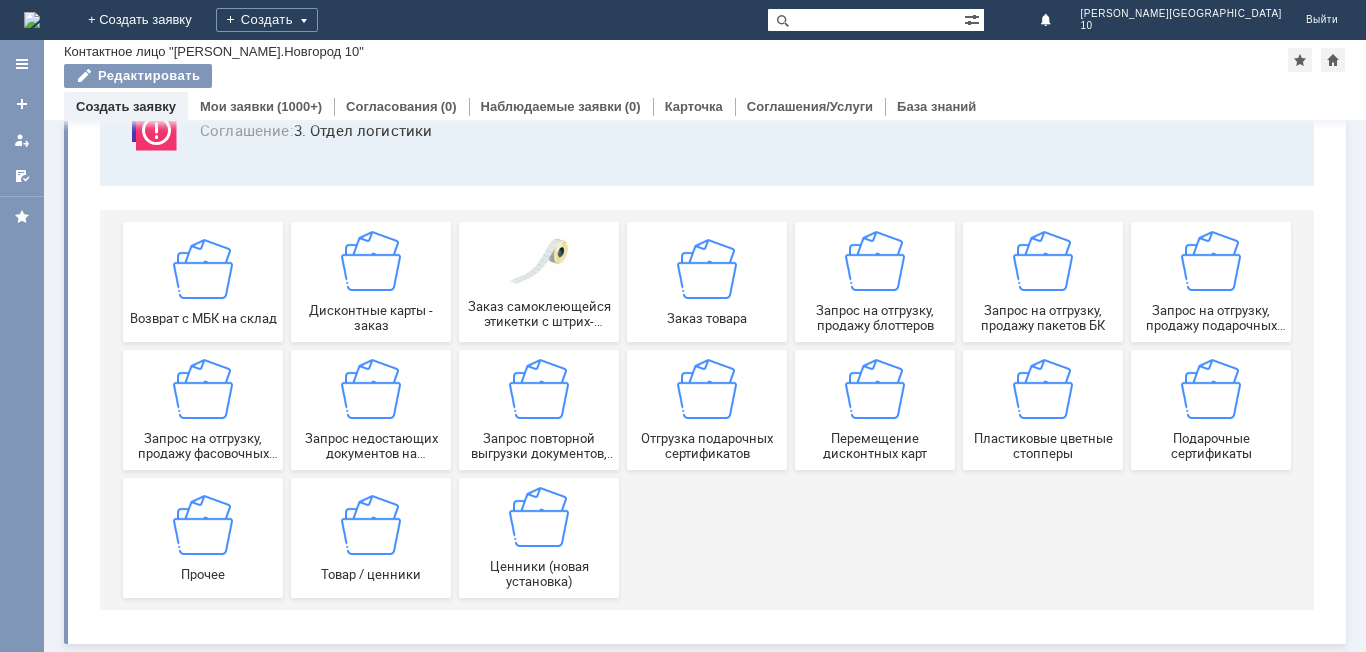 scroll, scrollTop: 166, scrollLeft: 0, axis: vertical 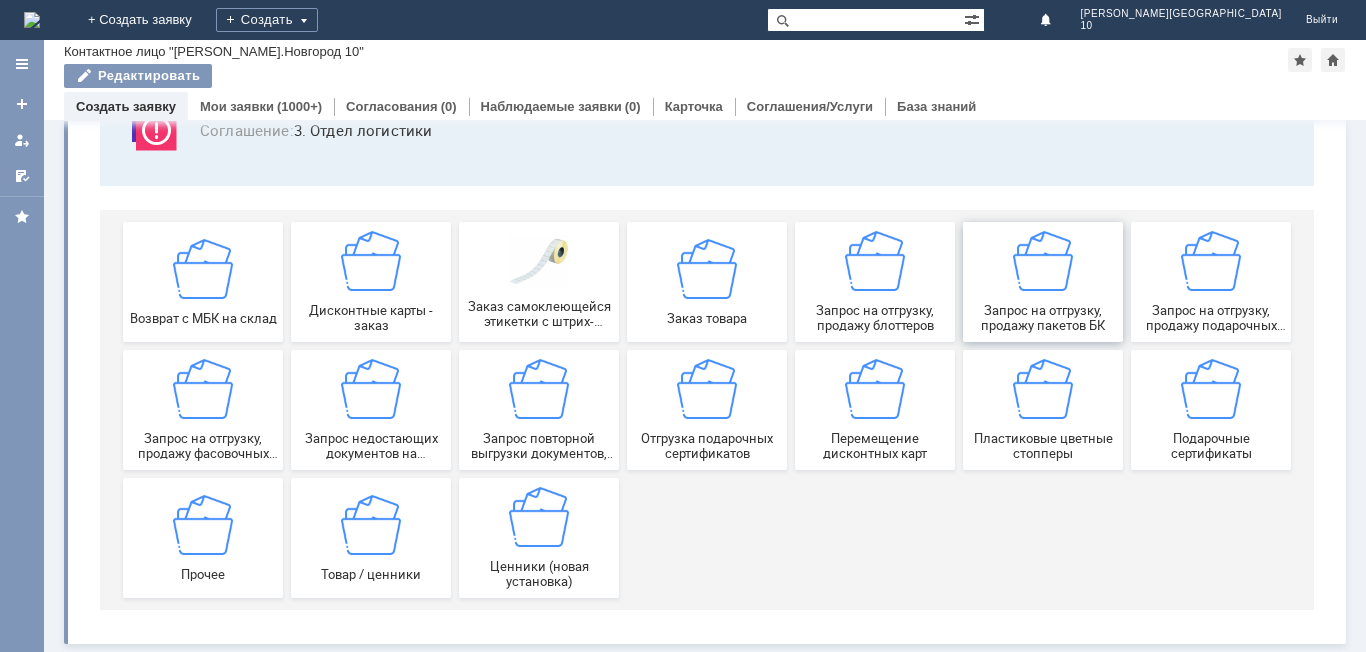 click on "Запрос на отгрузку, продажу пакетов БК" at bounding box center (1043, 282) 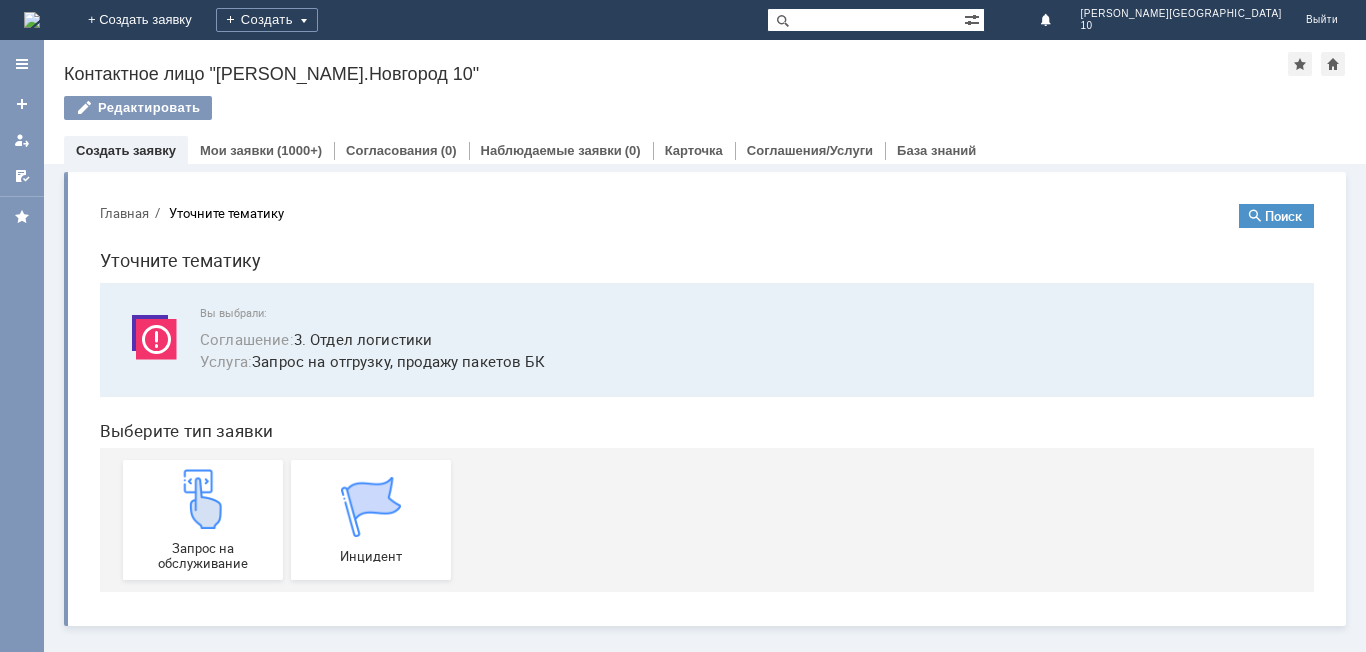 scroll, scrollTop: 0, scrollLeft: 0, axis: both 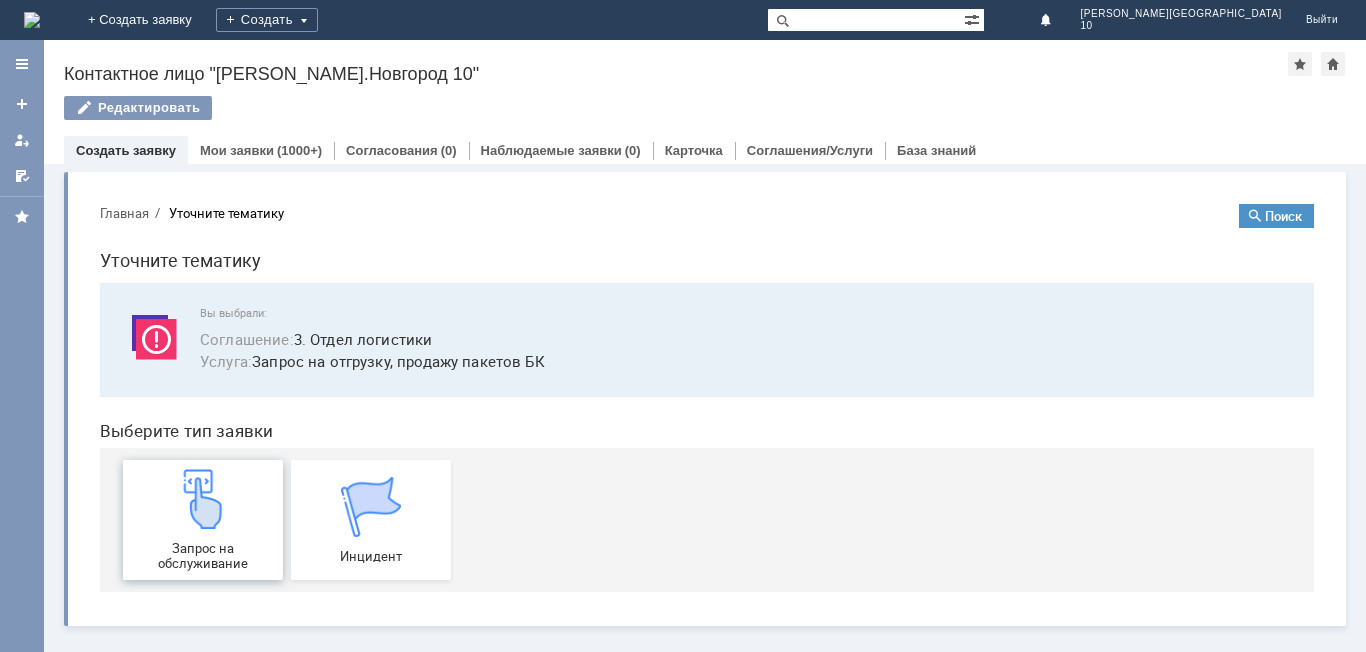 click on "Запрос на обслуживание" at bounding box center (203, 520) 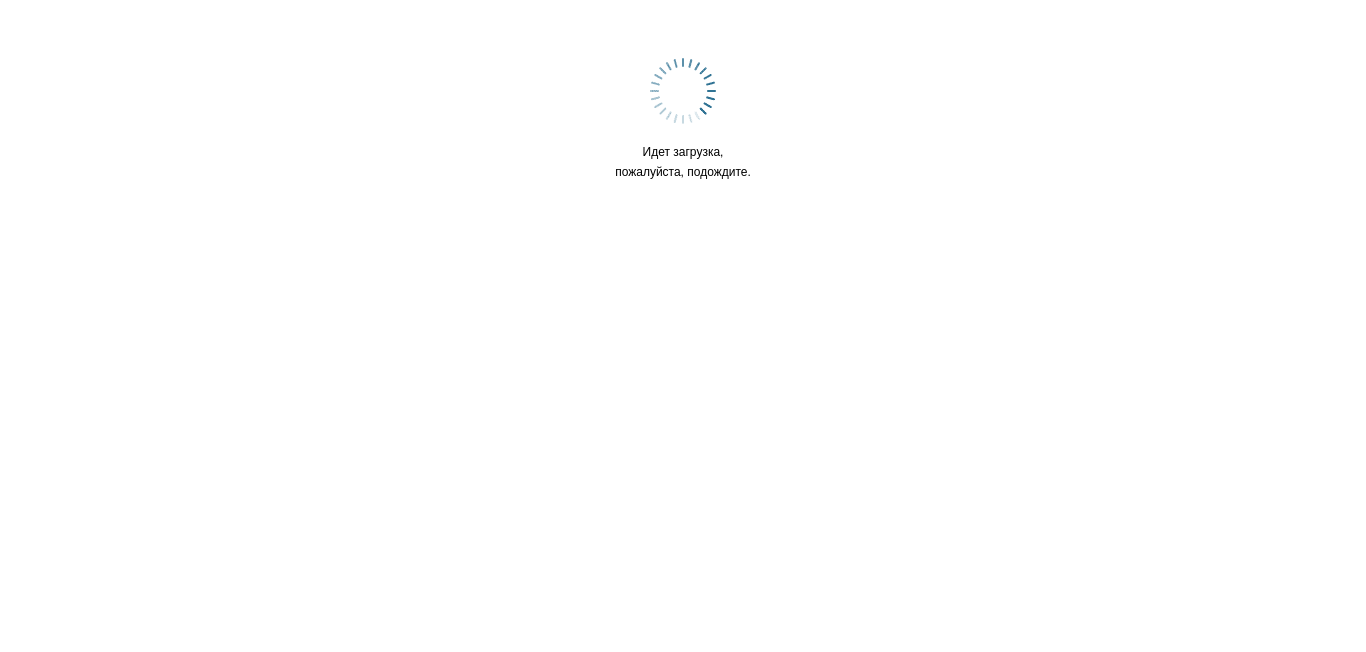 scroll, scrollTop: 0, scrollLeft: 0, axis: both 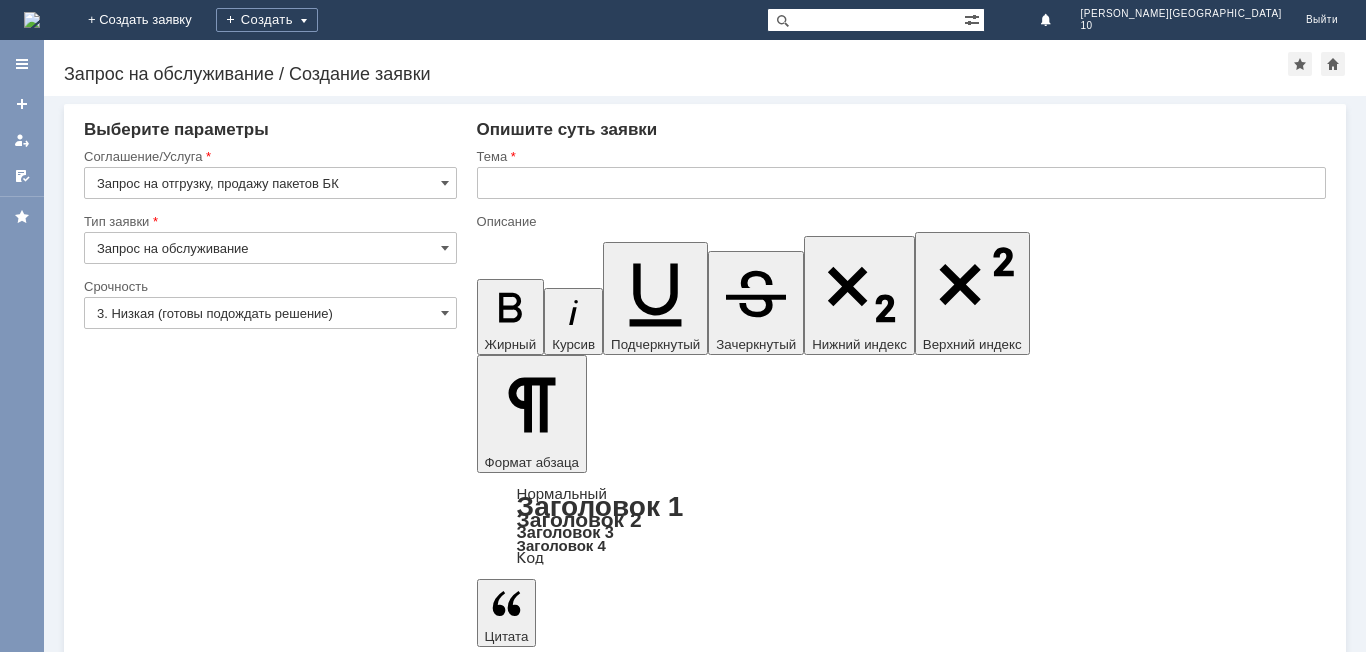 drag, startPoint x: 445, startPoint y: 310, endPoint x: 241, endPoint y: 333, distance: 205.29248 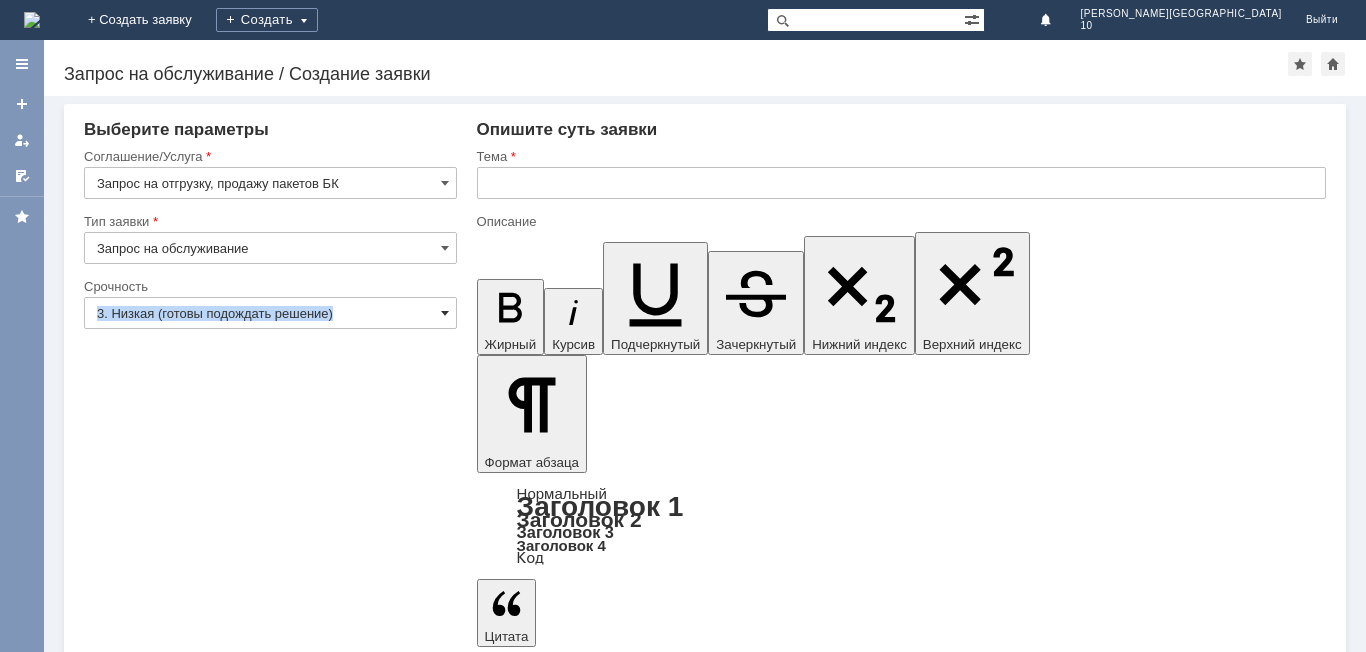 click at bounding box center (445, 313) 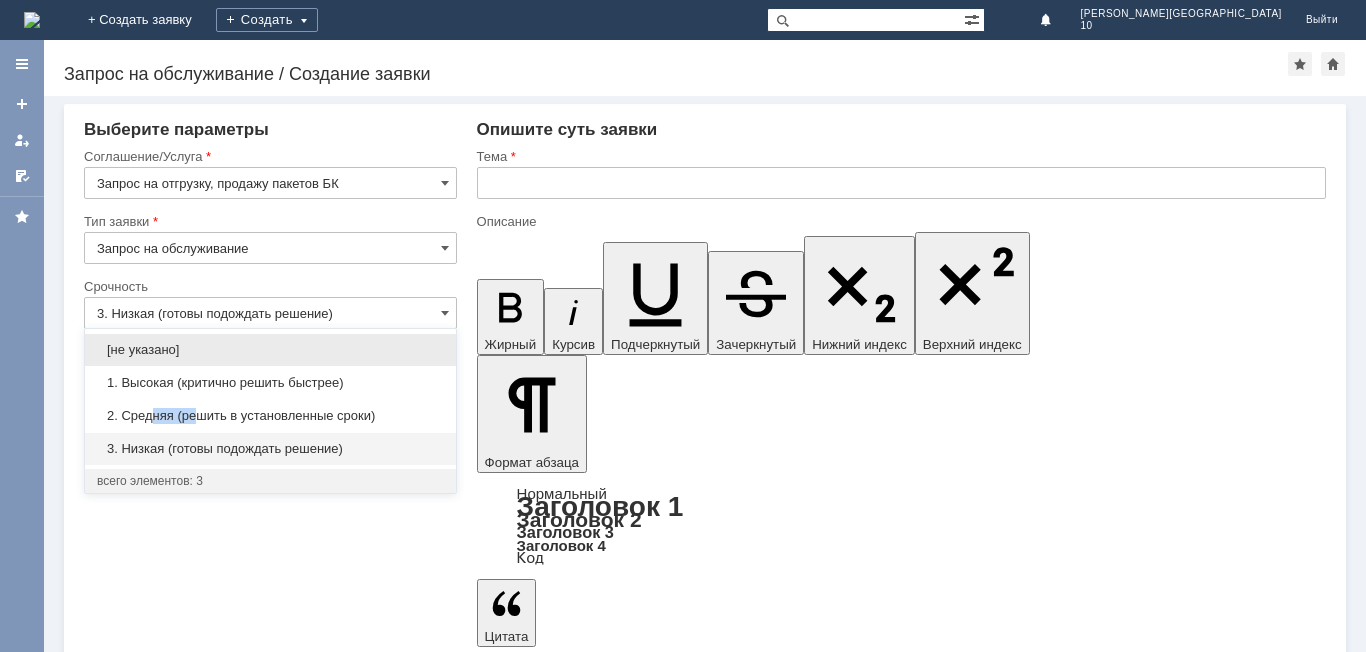 drag, startPoint x: 154, startPoint y: 414, endPoint x: 310, endPoint y: 358, distance: 165.7468 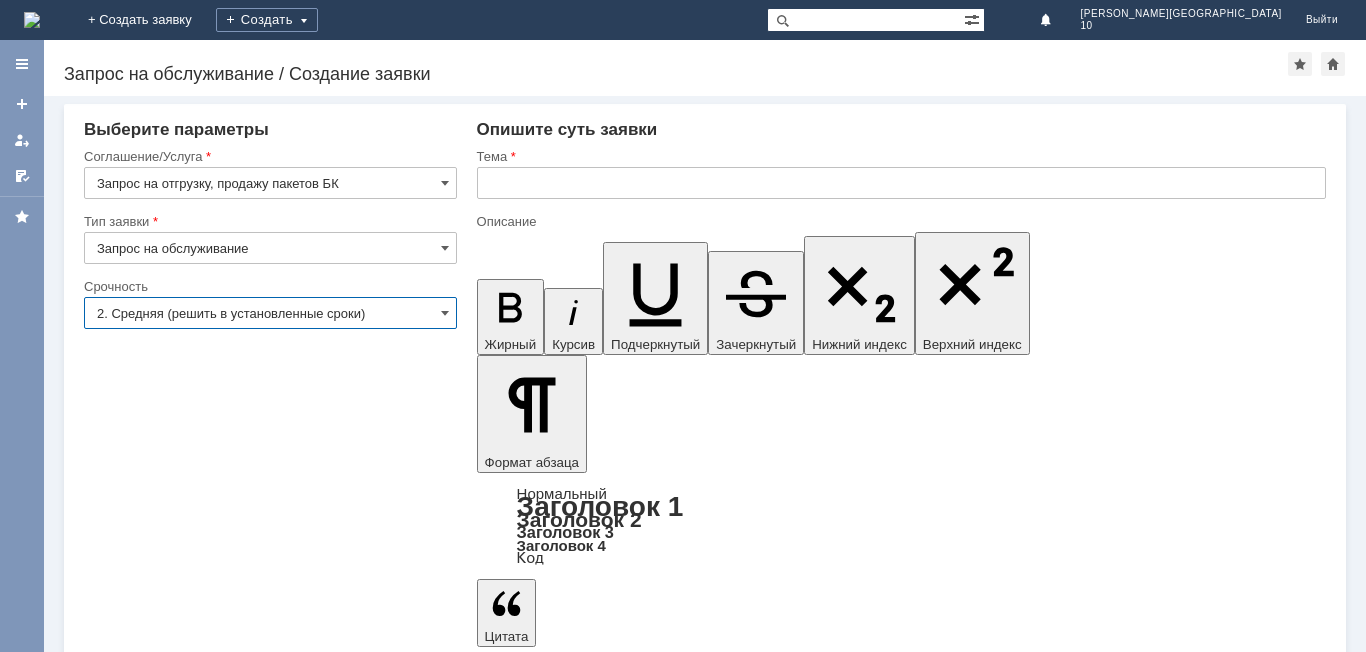 type on "2. Средняя (решить в установленные сроки)" 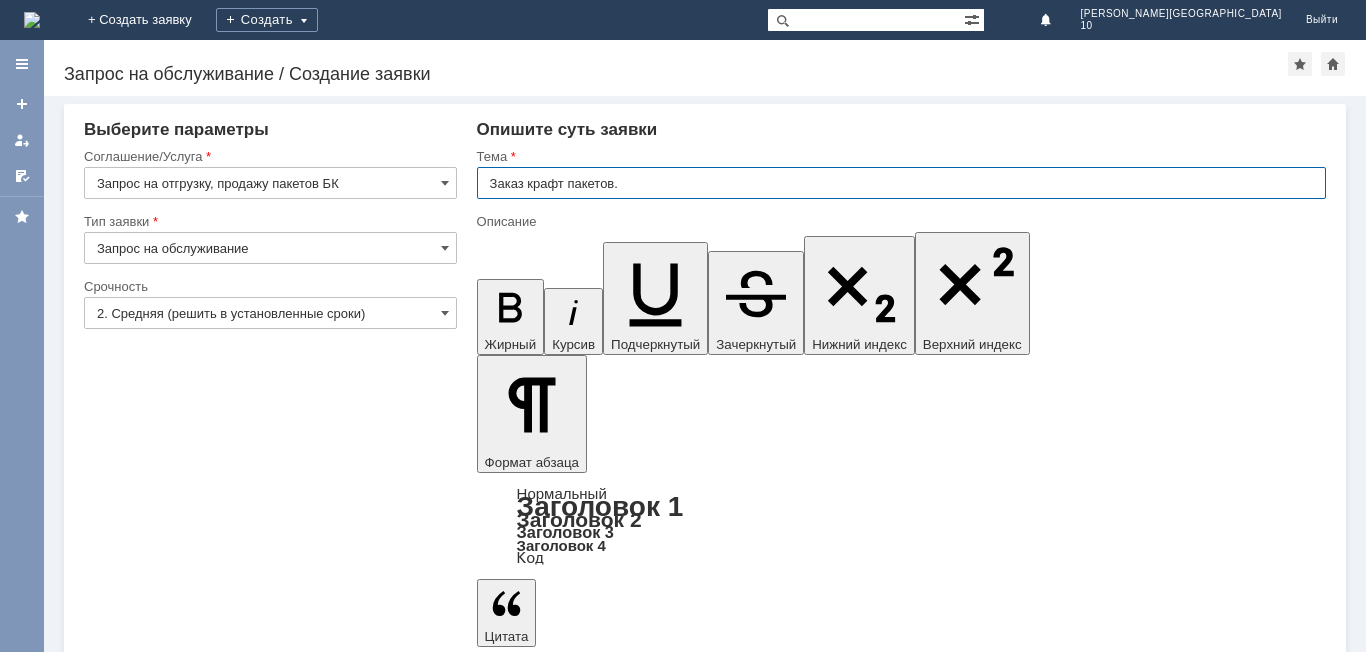 type on "Заказ крафт пакетов." 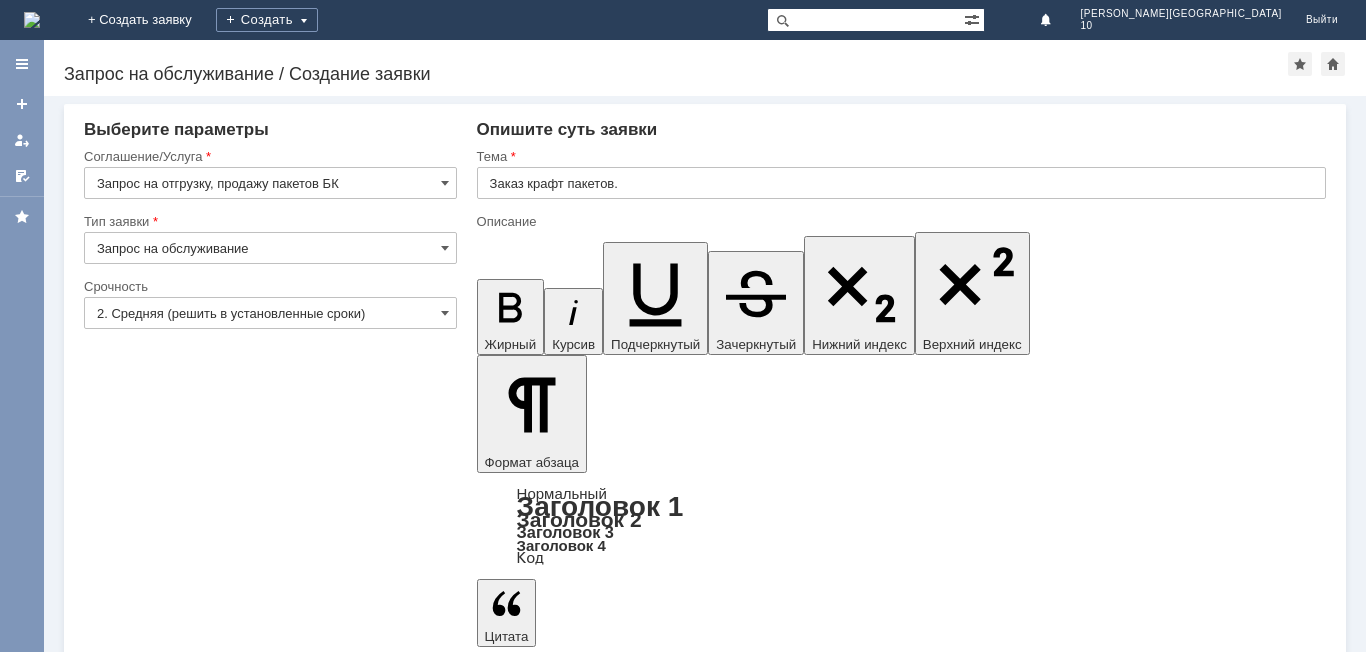 click at bounding box center (639, 5524) 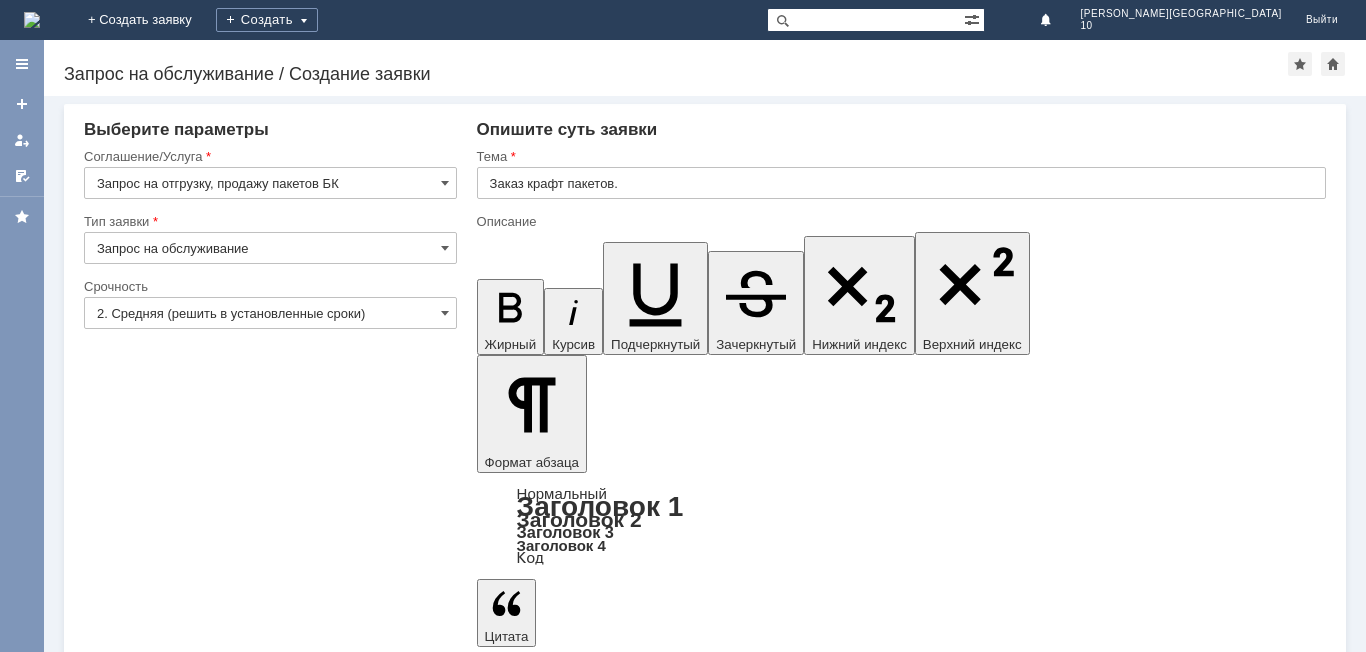 click on "Сохранить" at bounding box center [144, 5689] 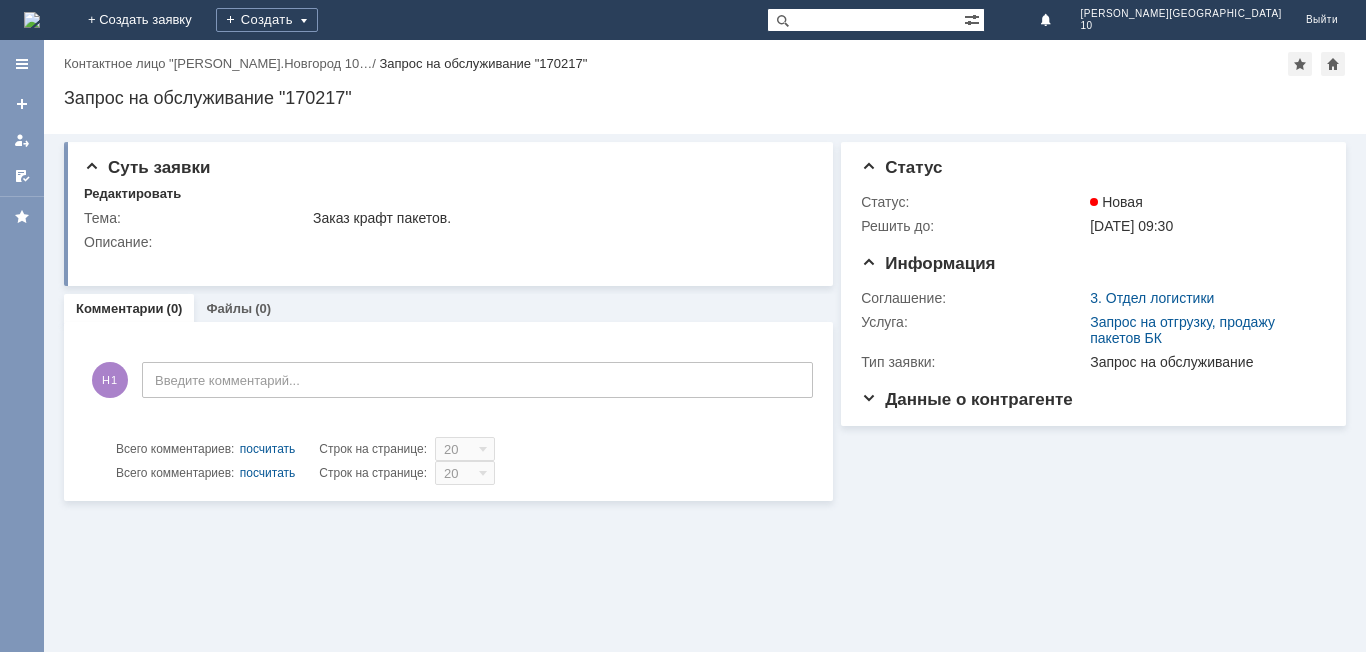 scroll, scrollTop: 0, scrollLeft: 0, axis: both 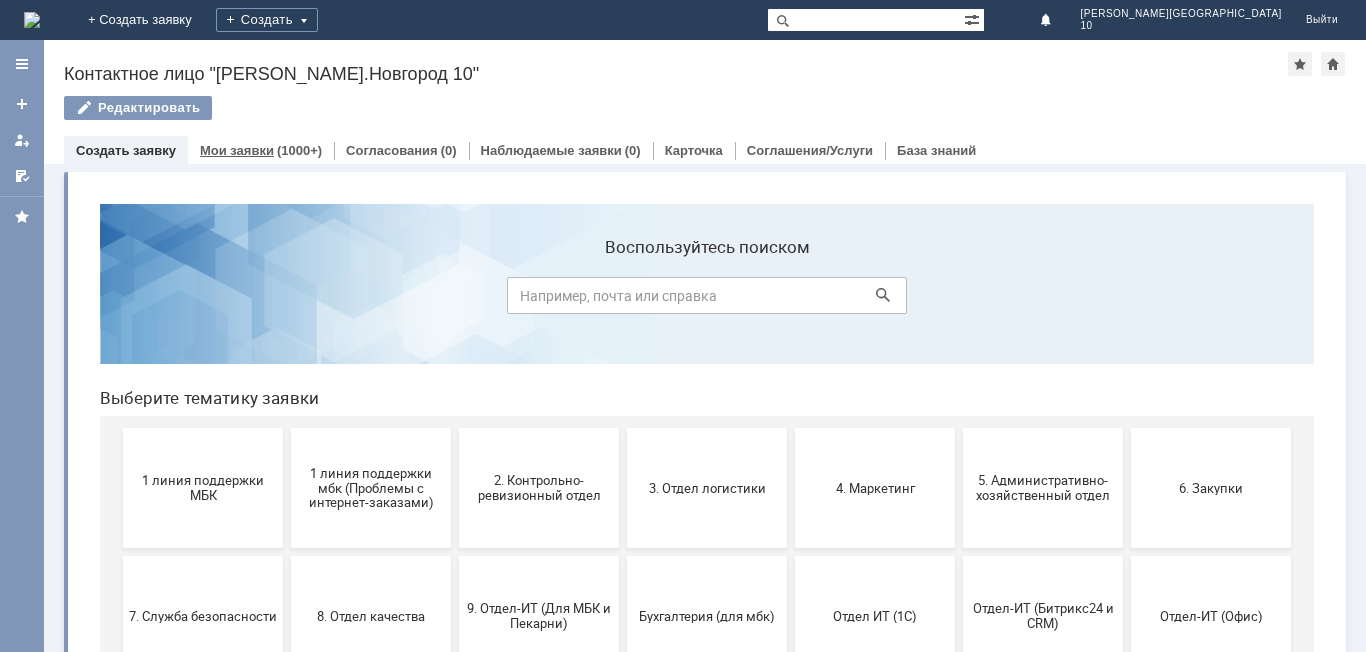 click on "(1000+)" at bounding box center (299, 150) 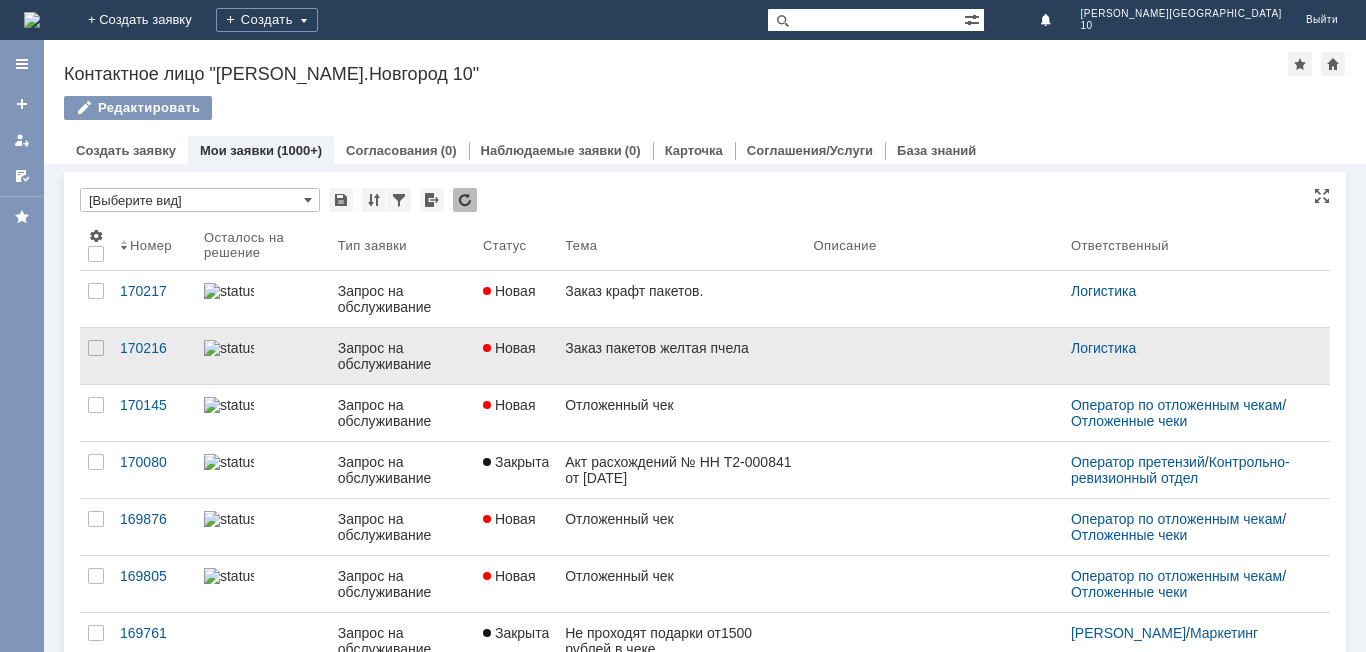 scroll, scrollTop: 0, scrollLeft: 0, axis: both 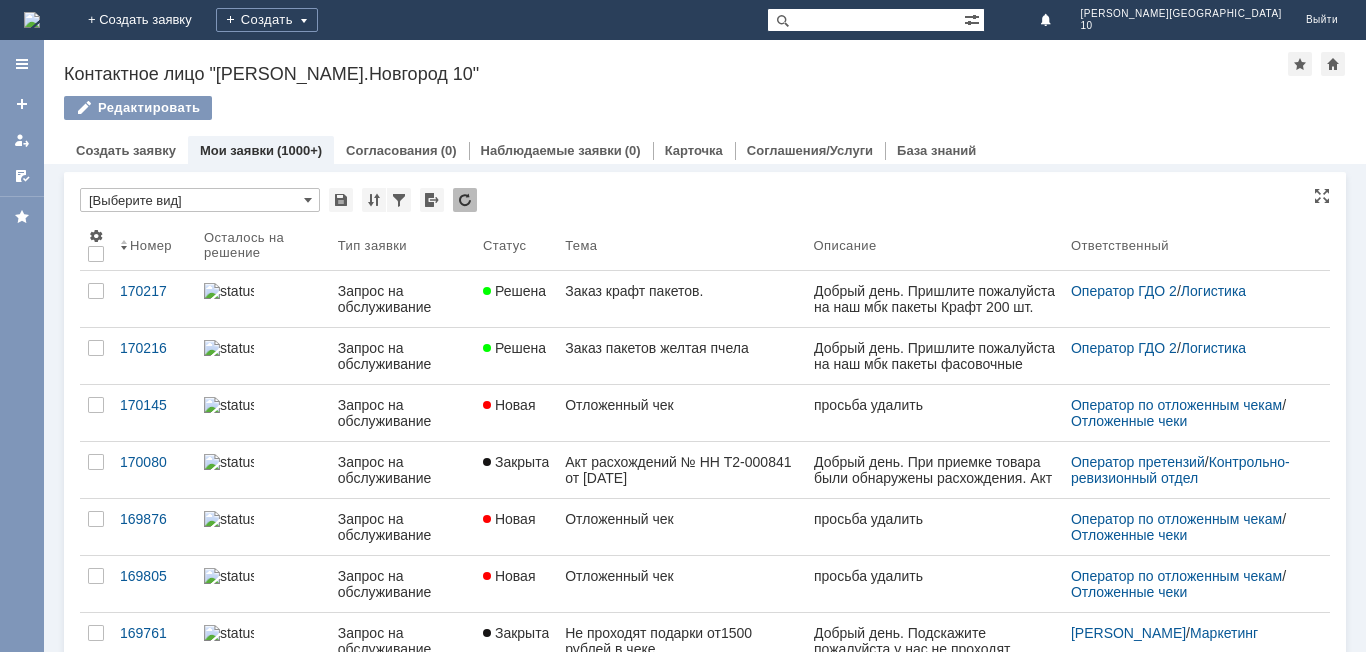 drag, startPoint x: 601, startPoint y: 198, endPoint x: 697, endPoint y: 158, distance: 104 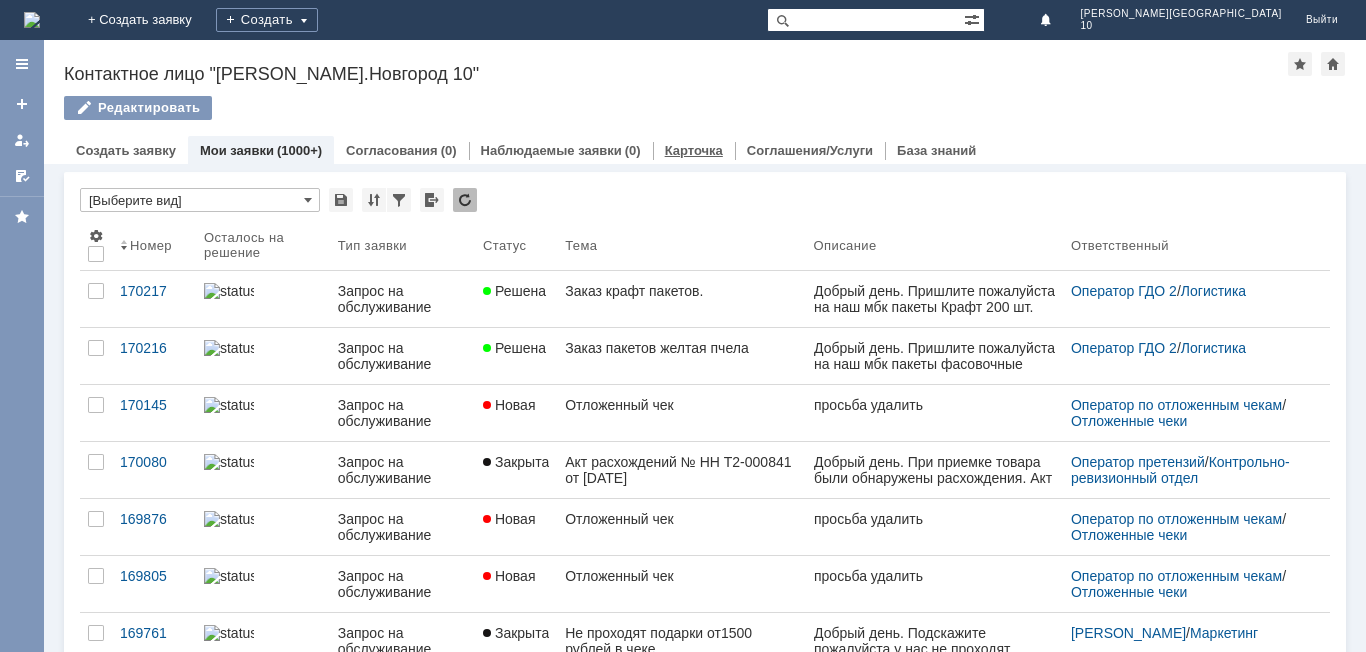 click on "* [Выберите вид]" at bounding box center (705, 201) 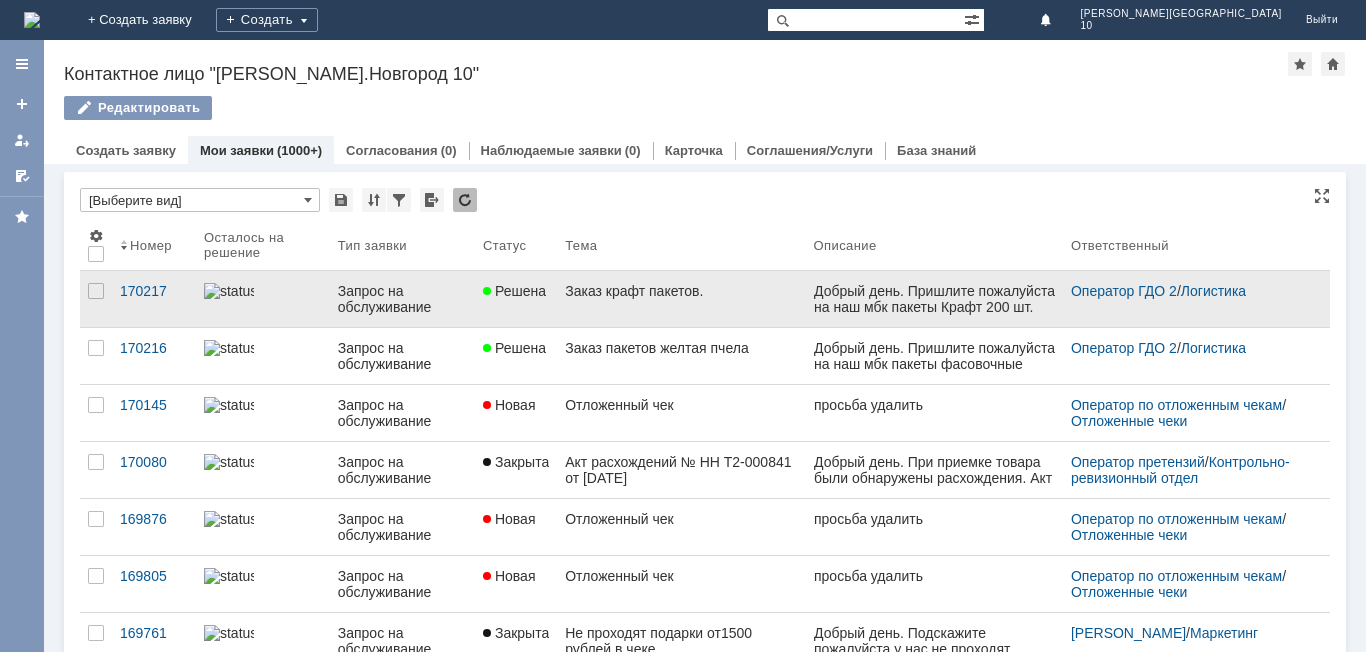 click on "Заказ крафт пакетов." at bounding box center [681, 299] 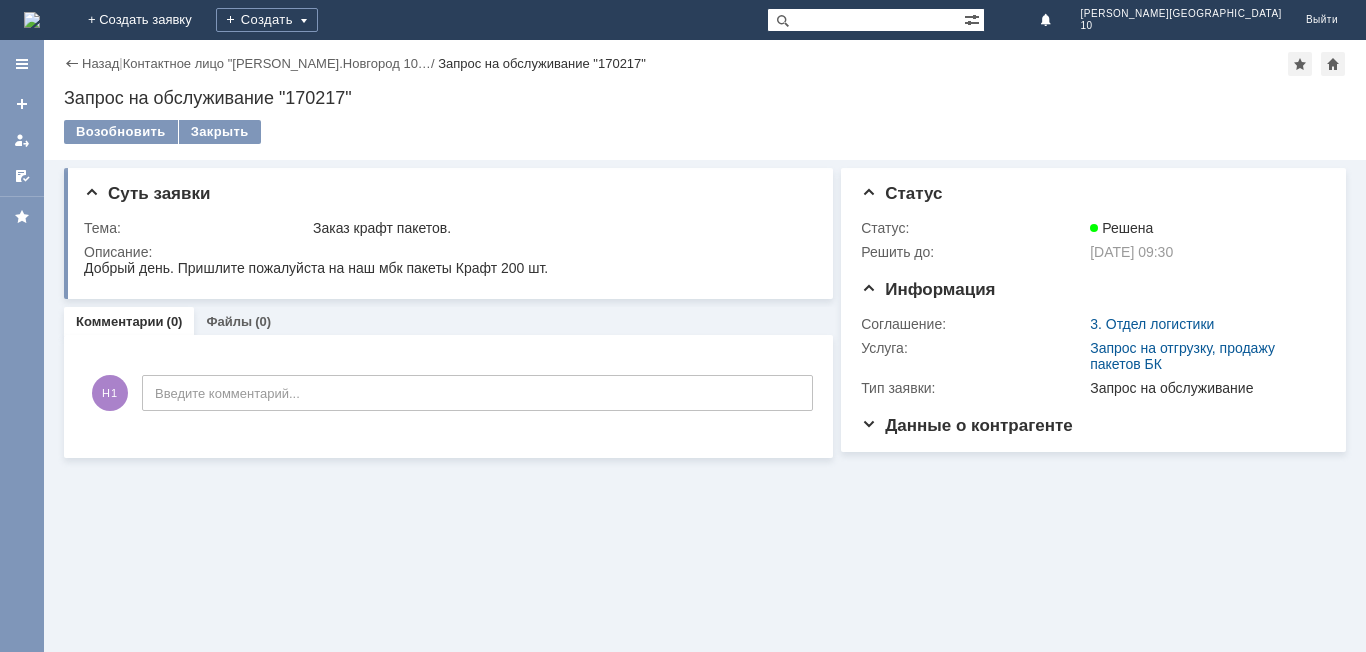 scroll, scrollTop: 0, scrollLeft: 0, axis: both 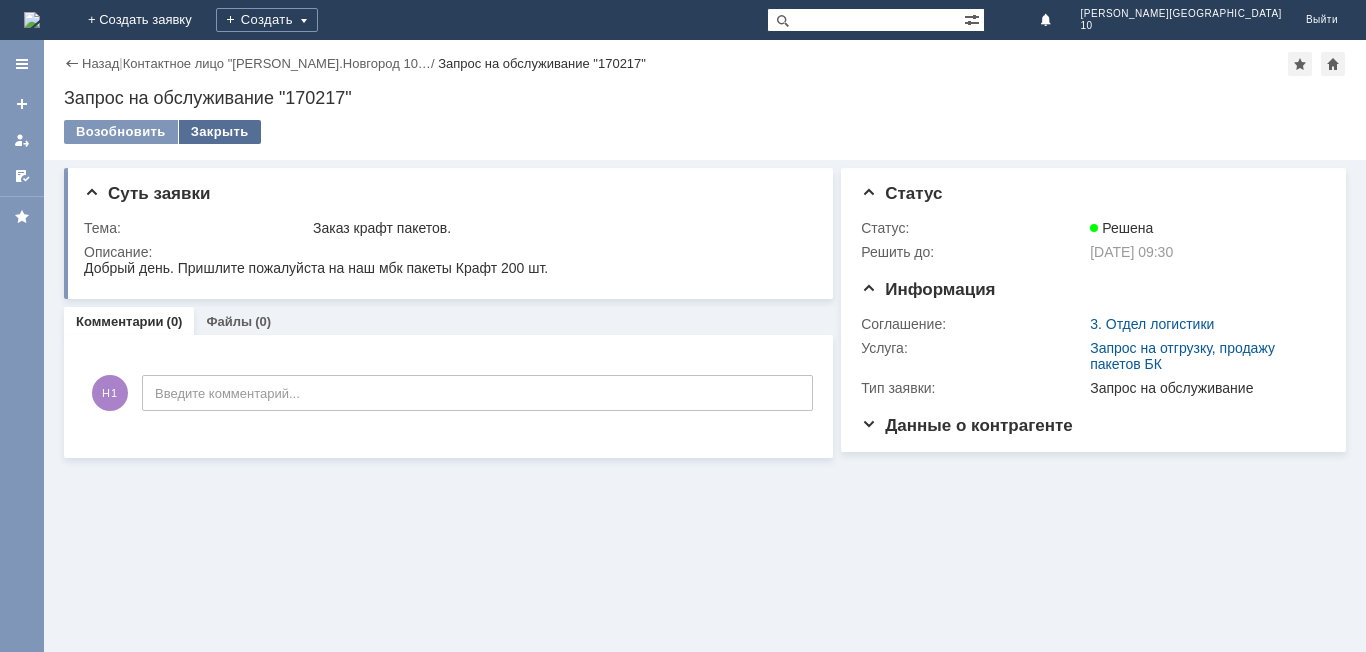 click on "Закрыть" at bounding box center [220, 132] 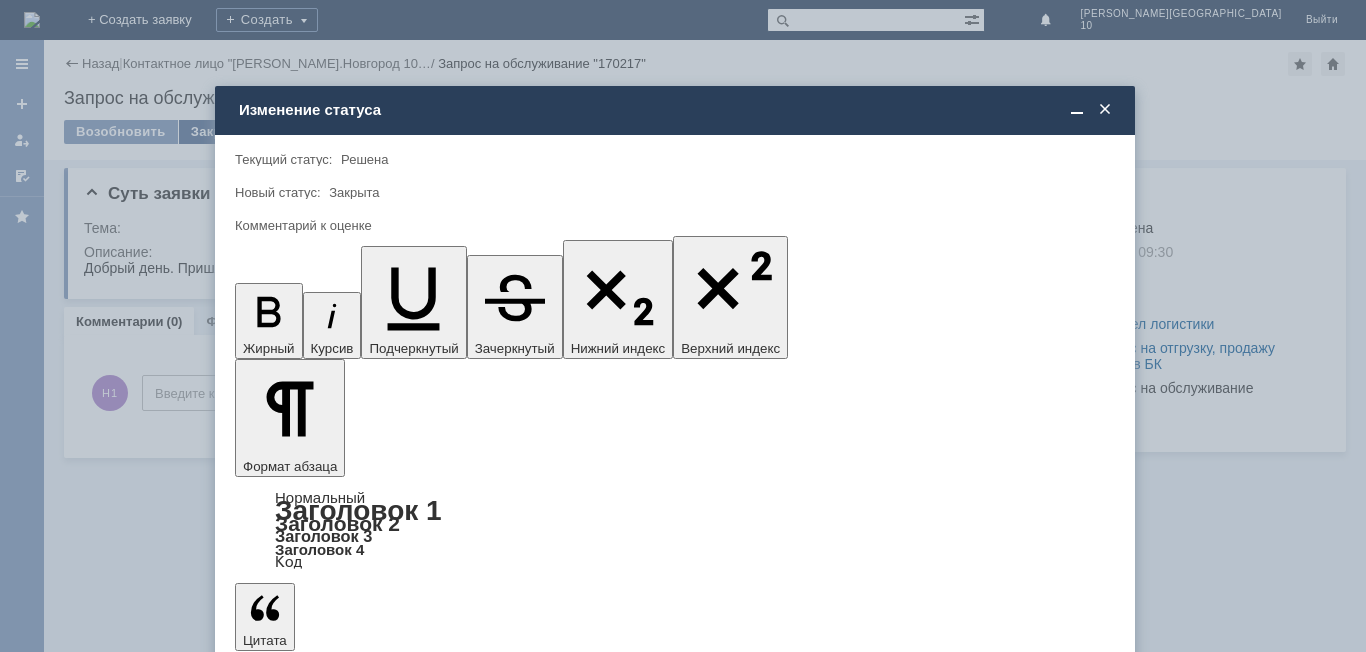 scroll, scrollTop: 0, scrollLeft: 0, axis: both 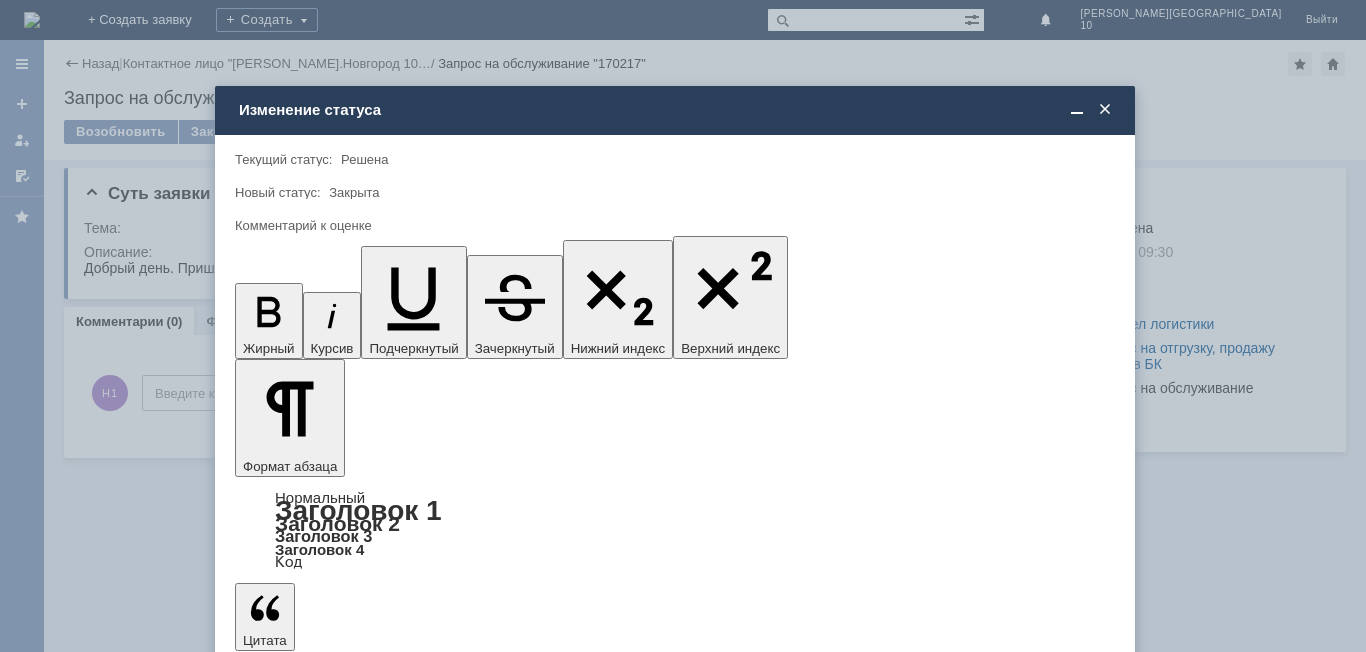 click at bounding box center [1103, 5776] 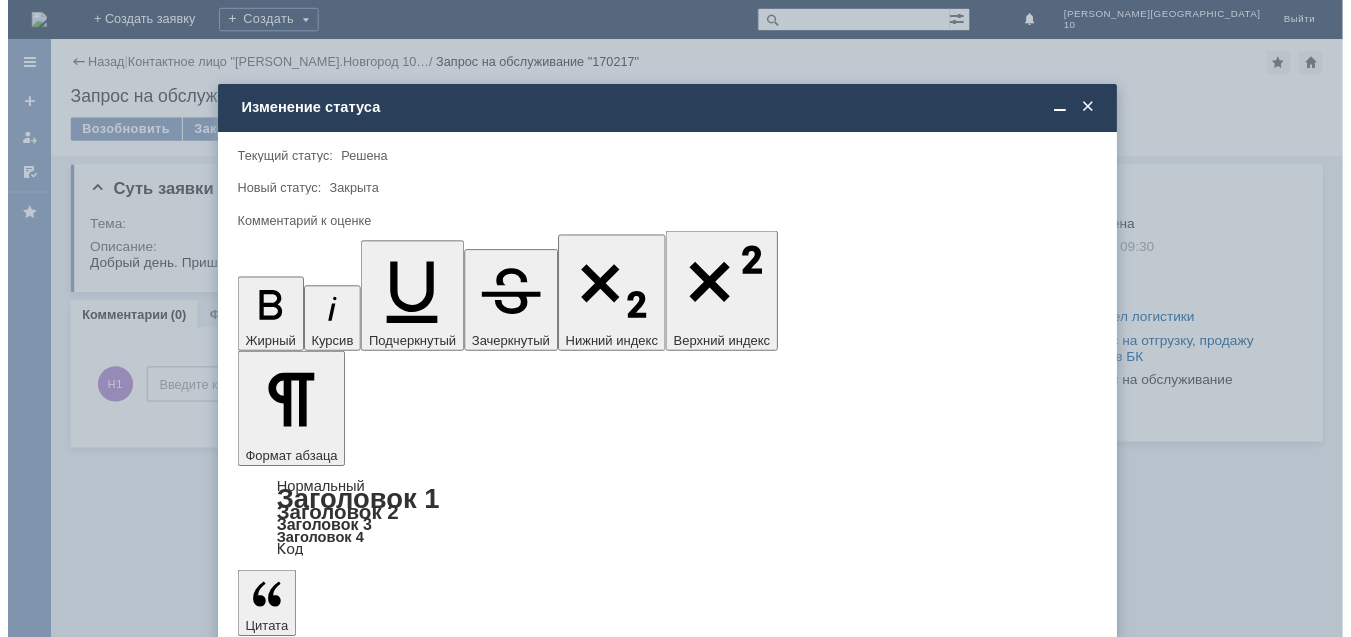 scroll, scrollTop: 74, scrollLeft: 0, axis: vertical 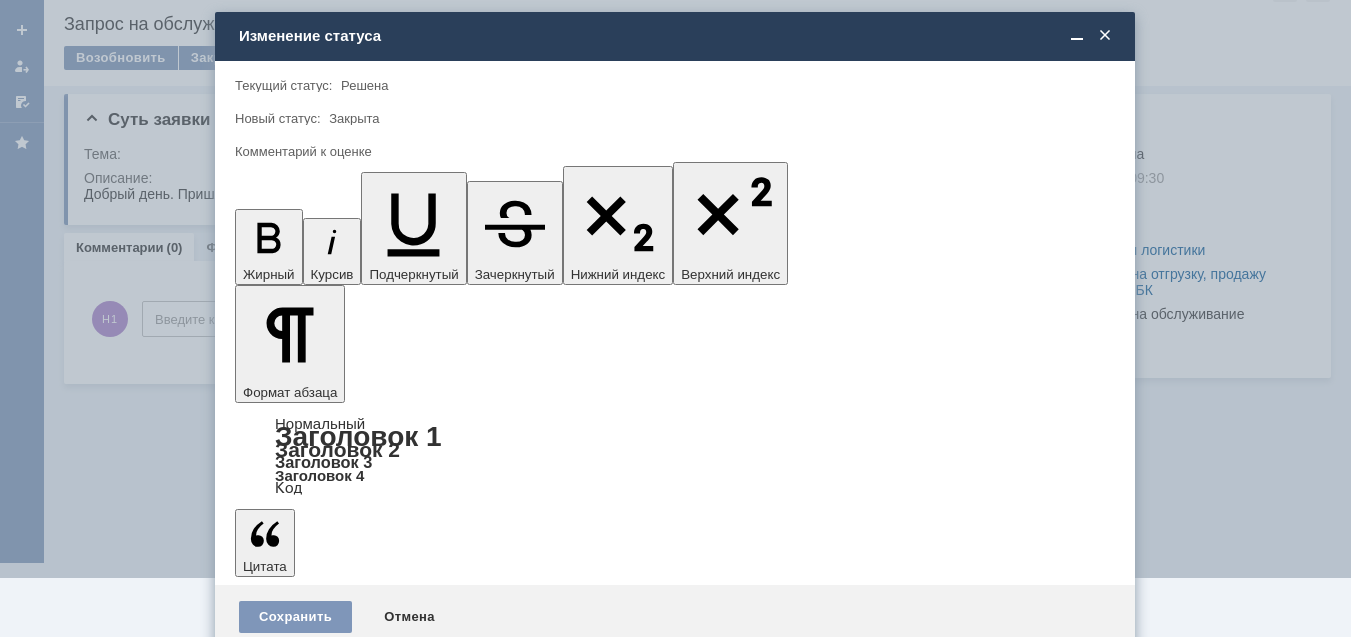 click on "5 - Отлично" at bounding box center (675, 592) 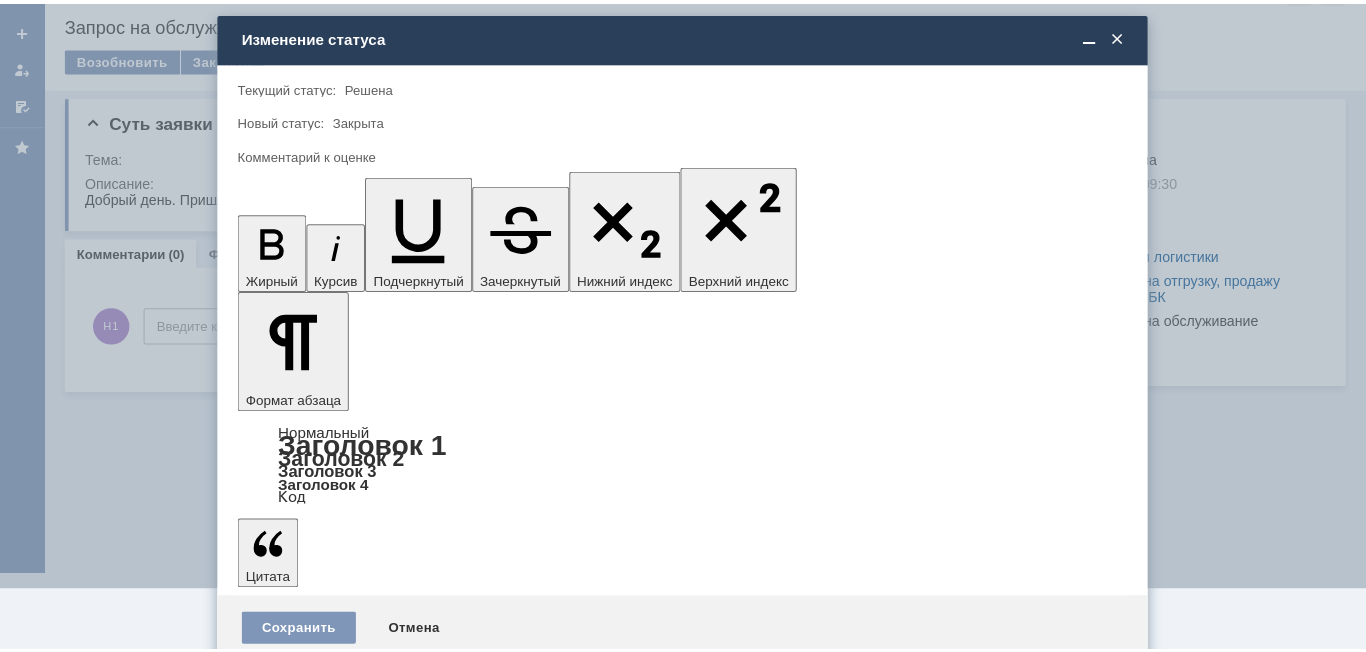 scroll, scrollTop: 0, scrollLeft: 0, axis: both 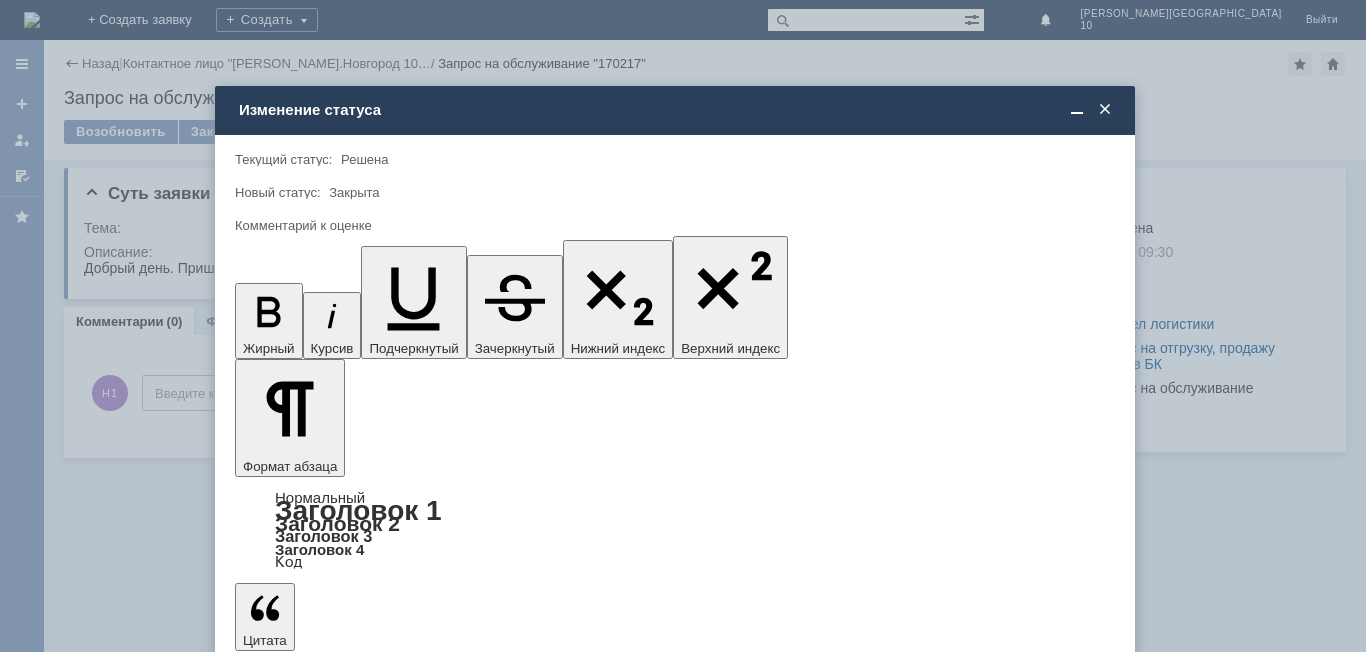 type on "5 - Отлично" 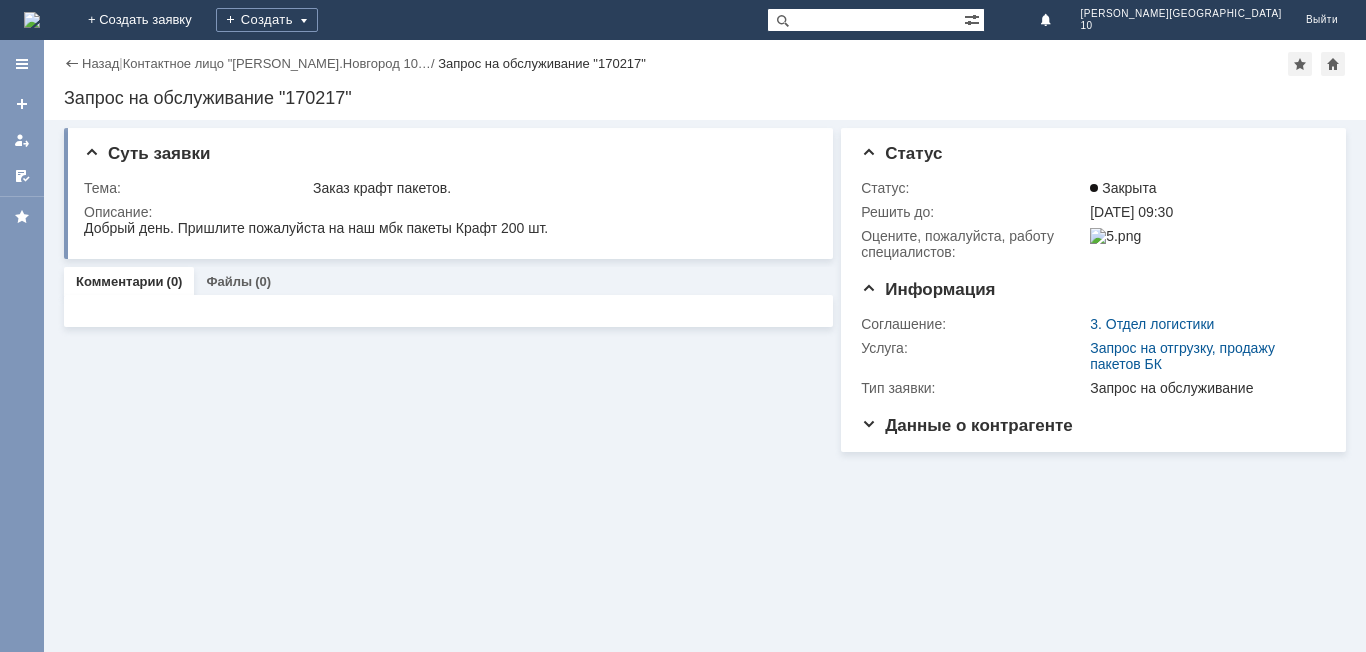 scroll, scrollTop: 0, scrollLeft: 0, axis: both 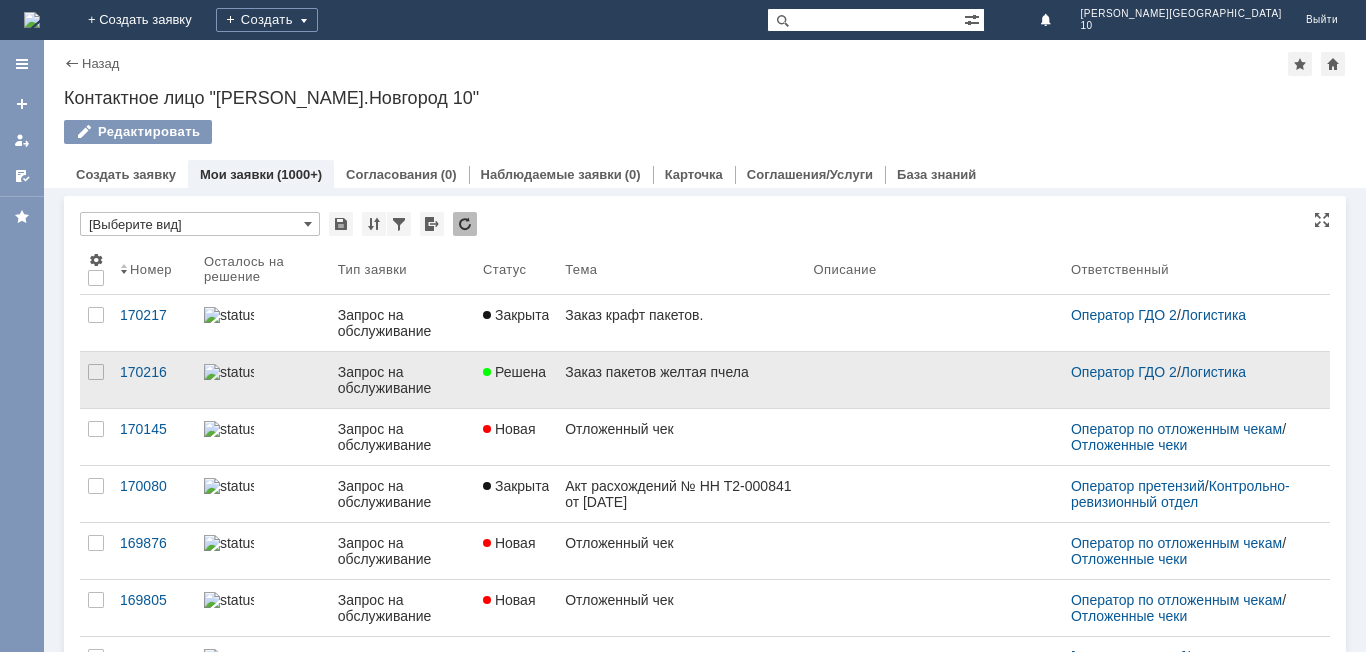 click on "Заказ пакетов желтая пчела" at bounding box center (681, 380) 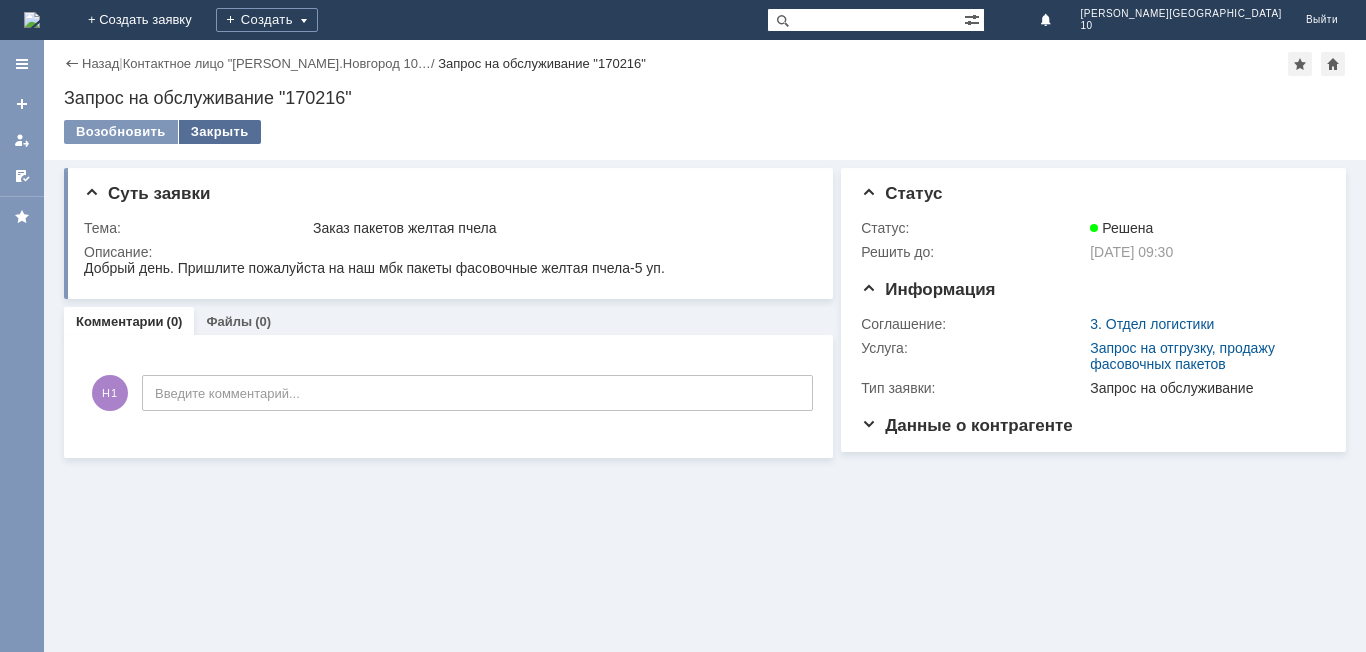 drag, startPoint x: 218, startPoint y: 130, endPoint x: 252, endPoint y: 139, distance: 35.17101 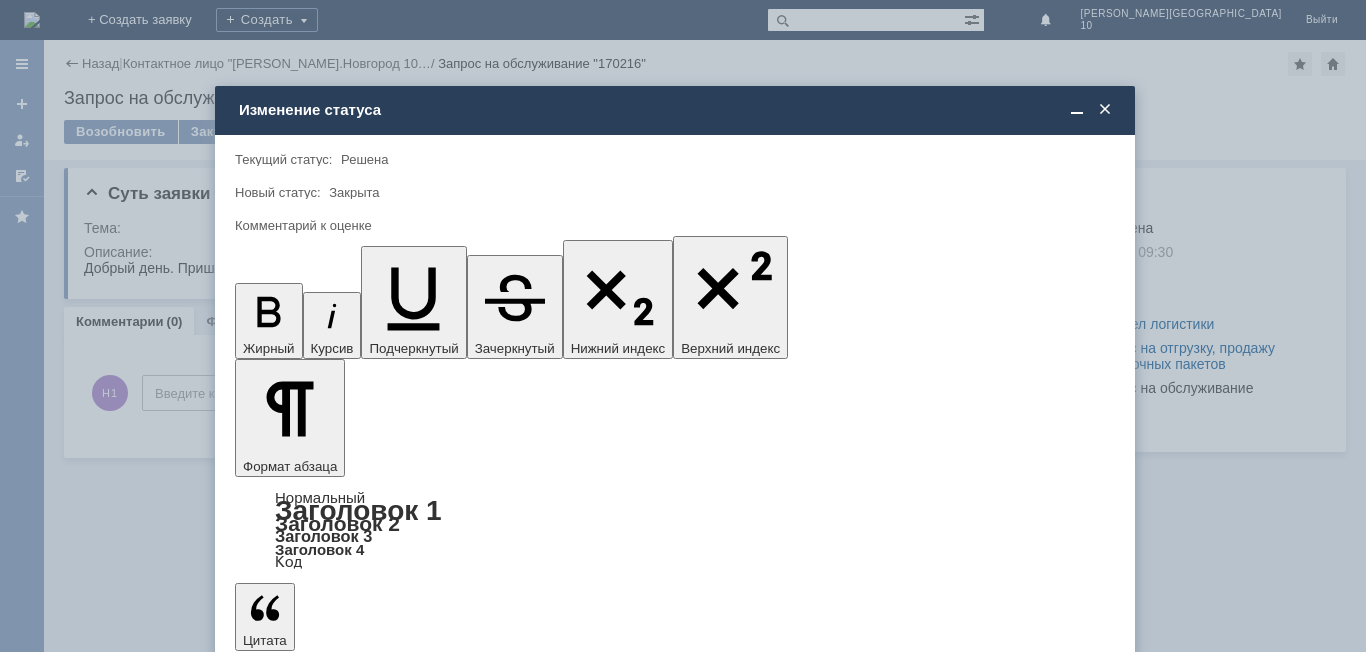 click at bounding box center [1103, 5776] 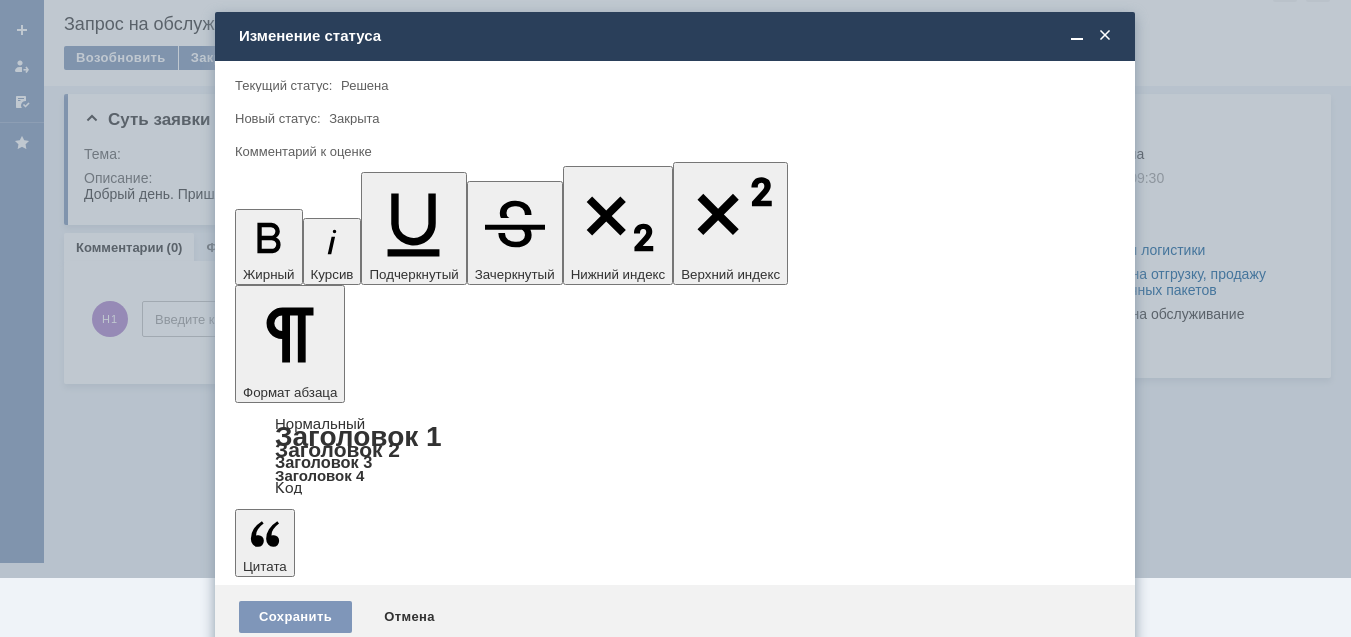 click on "5 - Отлично" at bounding box center (675, 592) 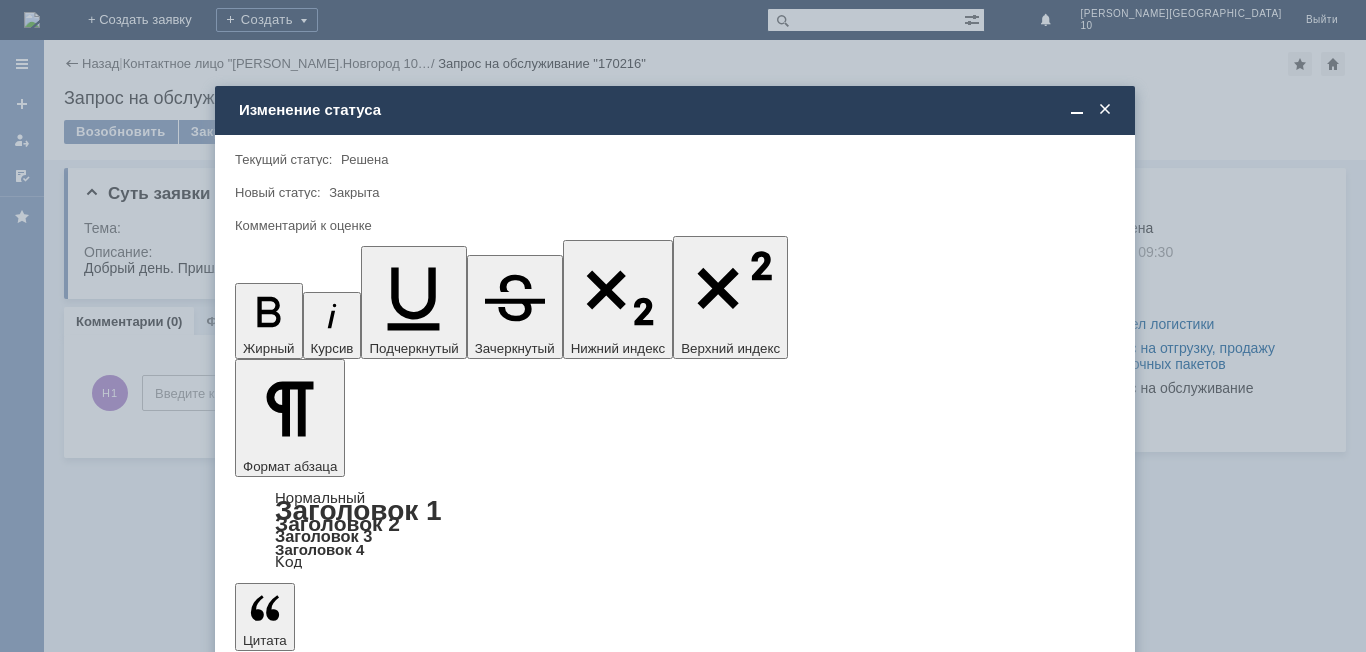 type on "5 - Отлично" 